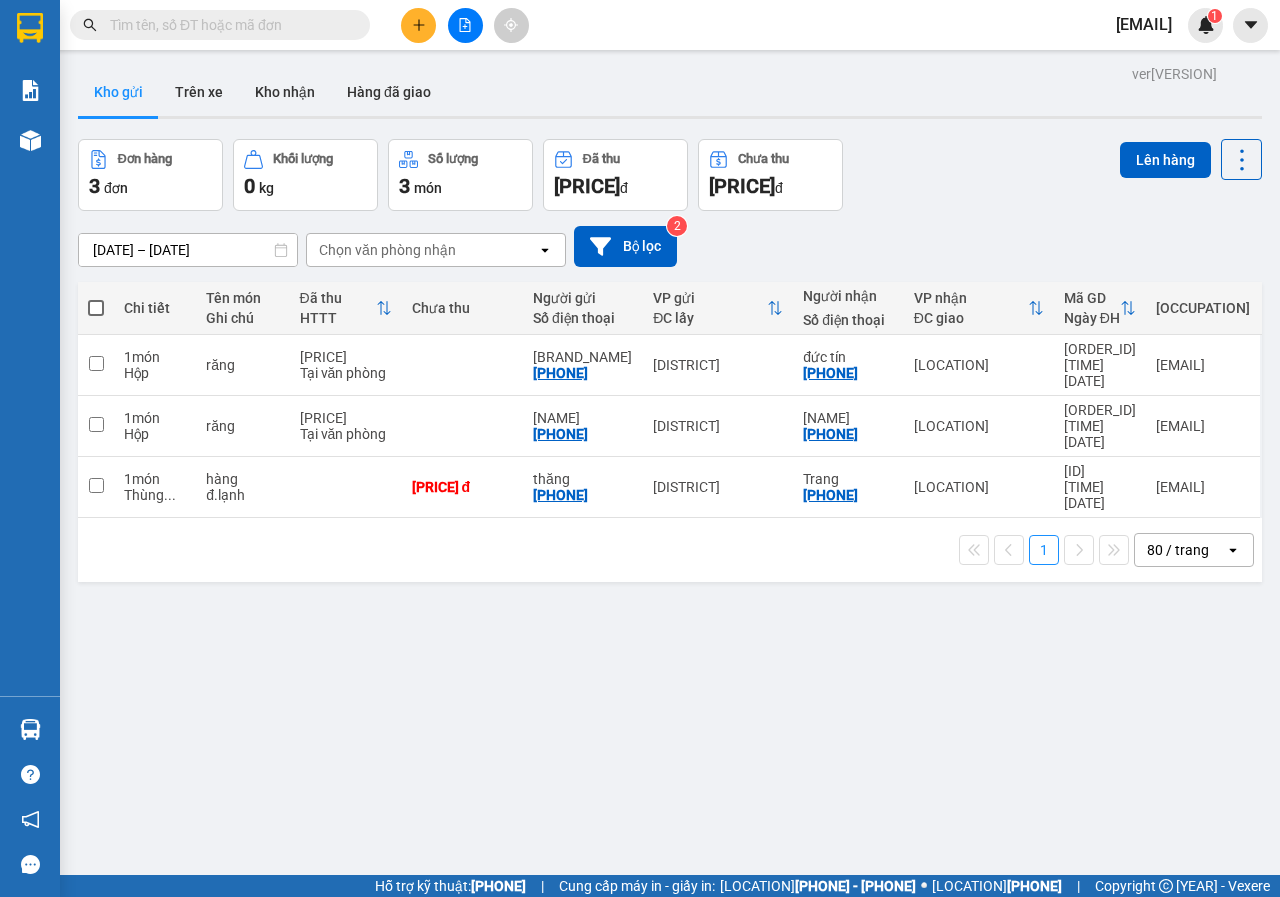 scroll, scrollTop: 0, scrollLeft: 0, axis: both 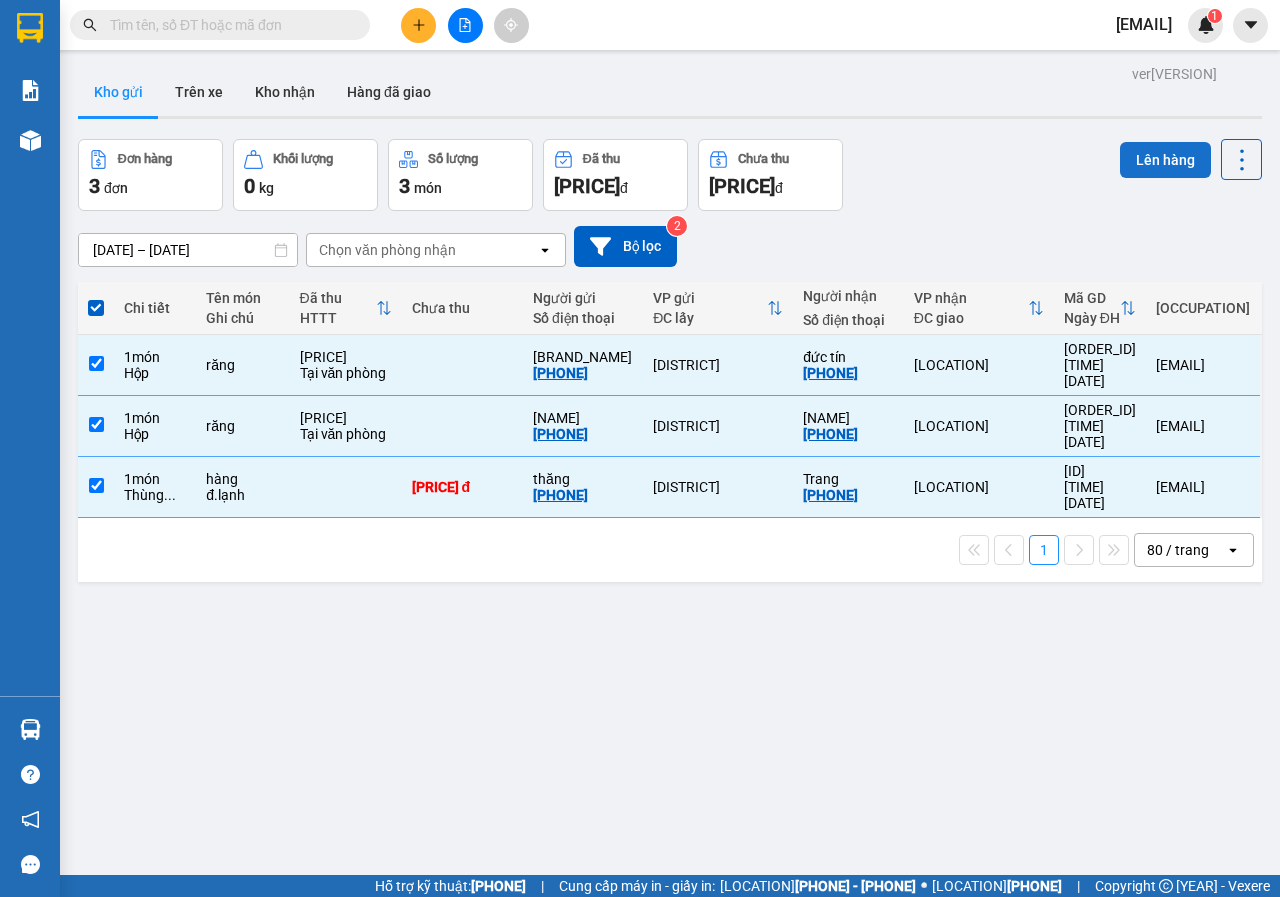 click on "Lên hàng" at bounding box center (1165, 160) 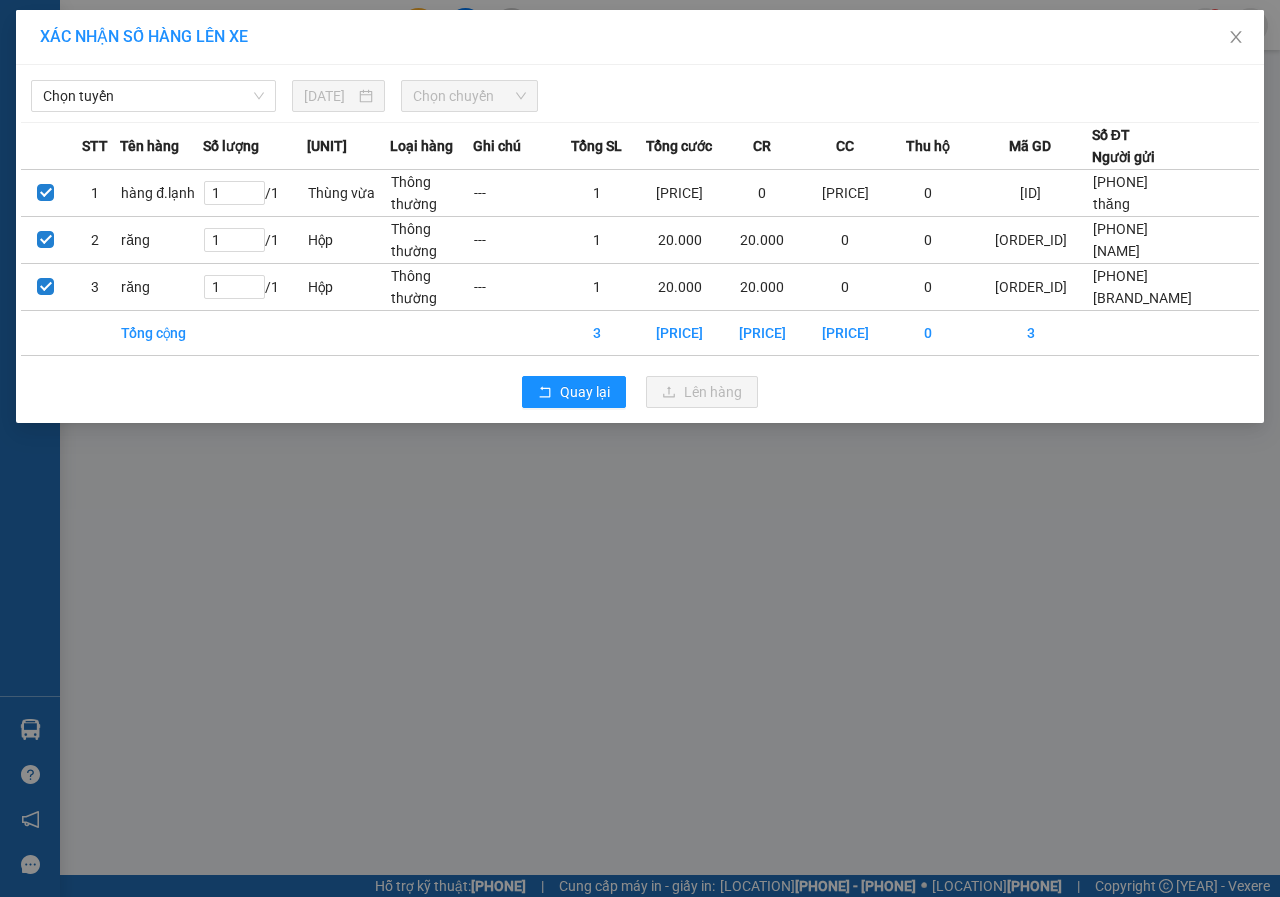 drag, startPoint x: 189, startPoint y: 88, endPoint x: 176, endPoint y: 112, distance: 27.294687 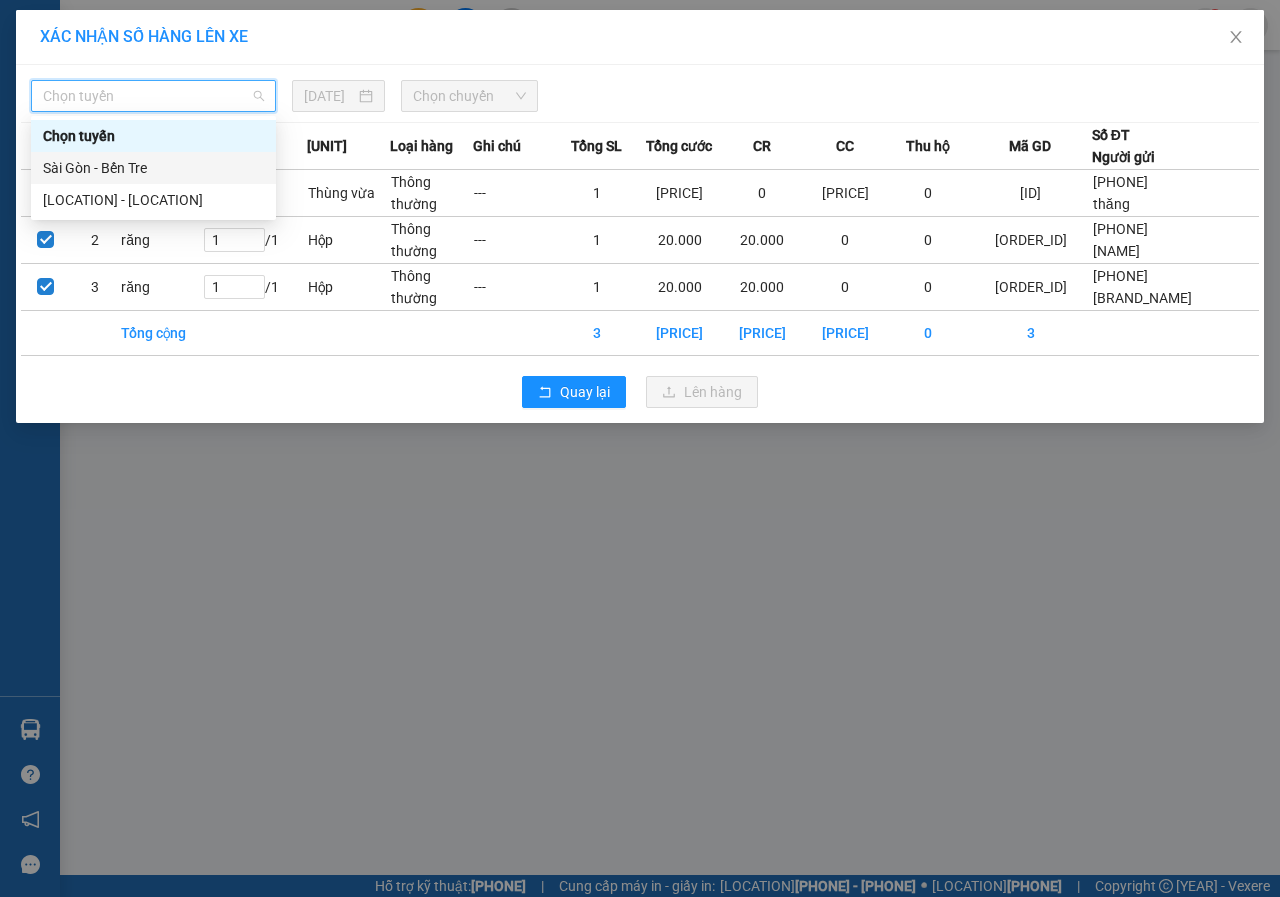 click on "Sài Gòn - Bến Tre" at bounding box center (153, 168) 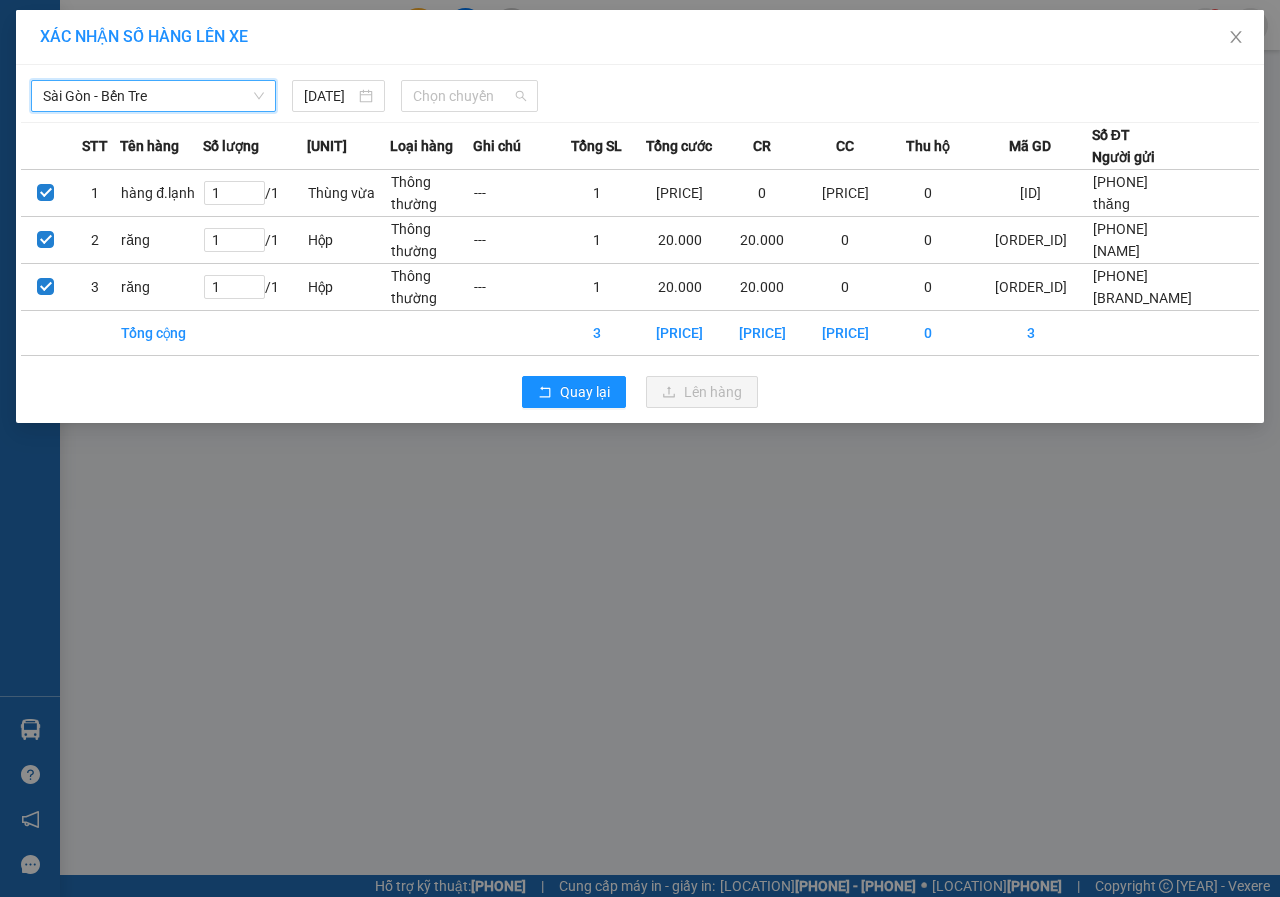 click on "Chọn chuyến" at bounding box center (469, 96) 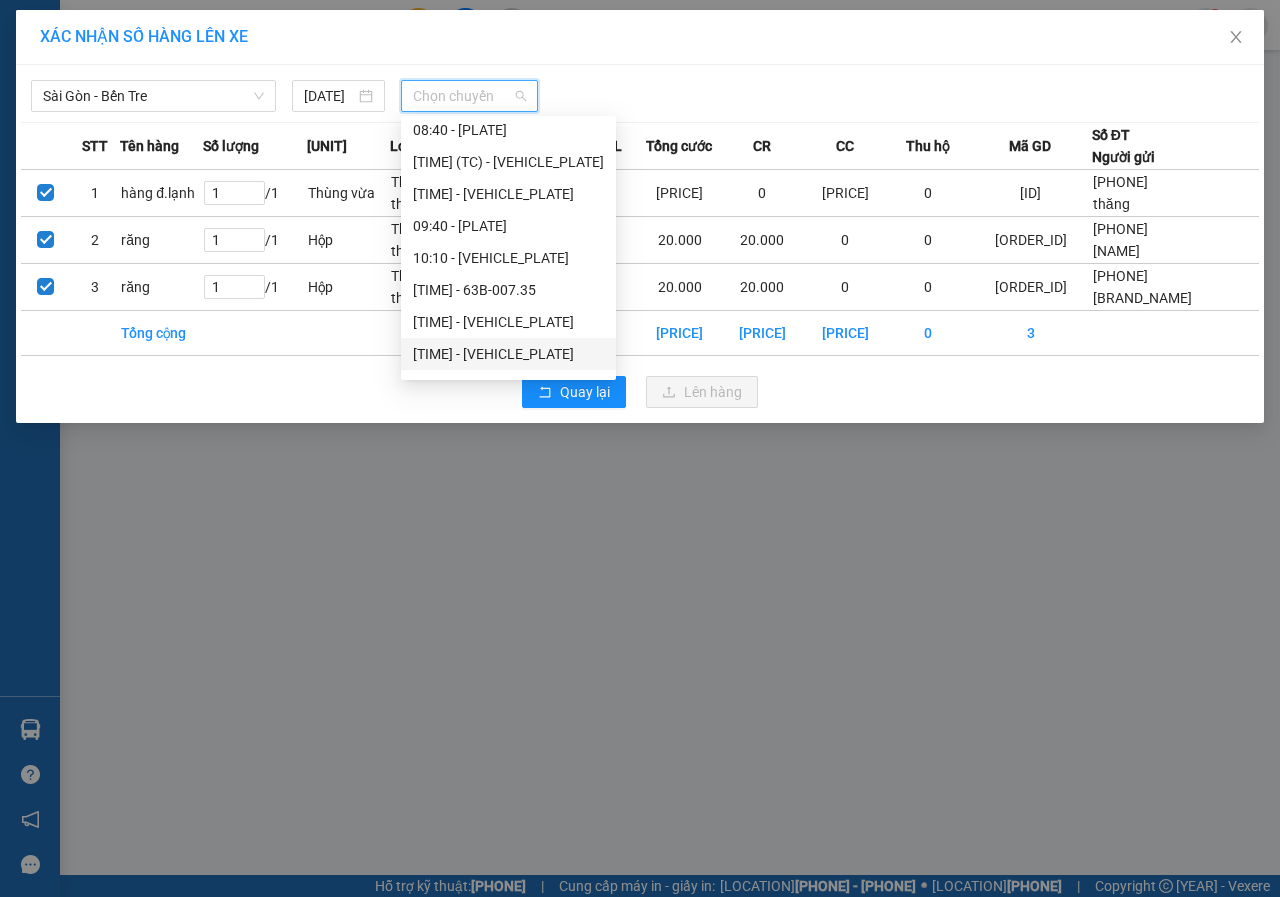 scroll, scrollTop: 300, scrollLeft: 0, axis: vertical 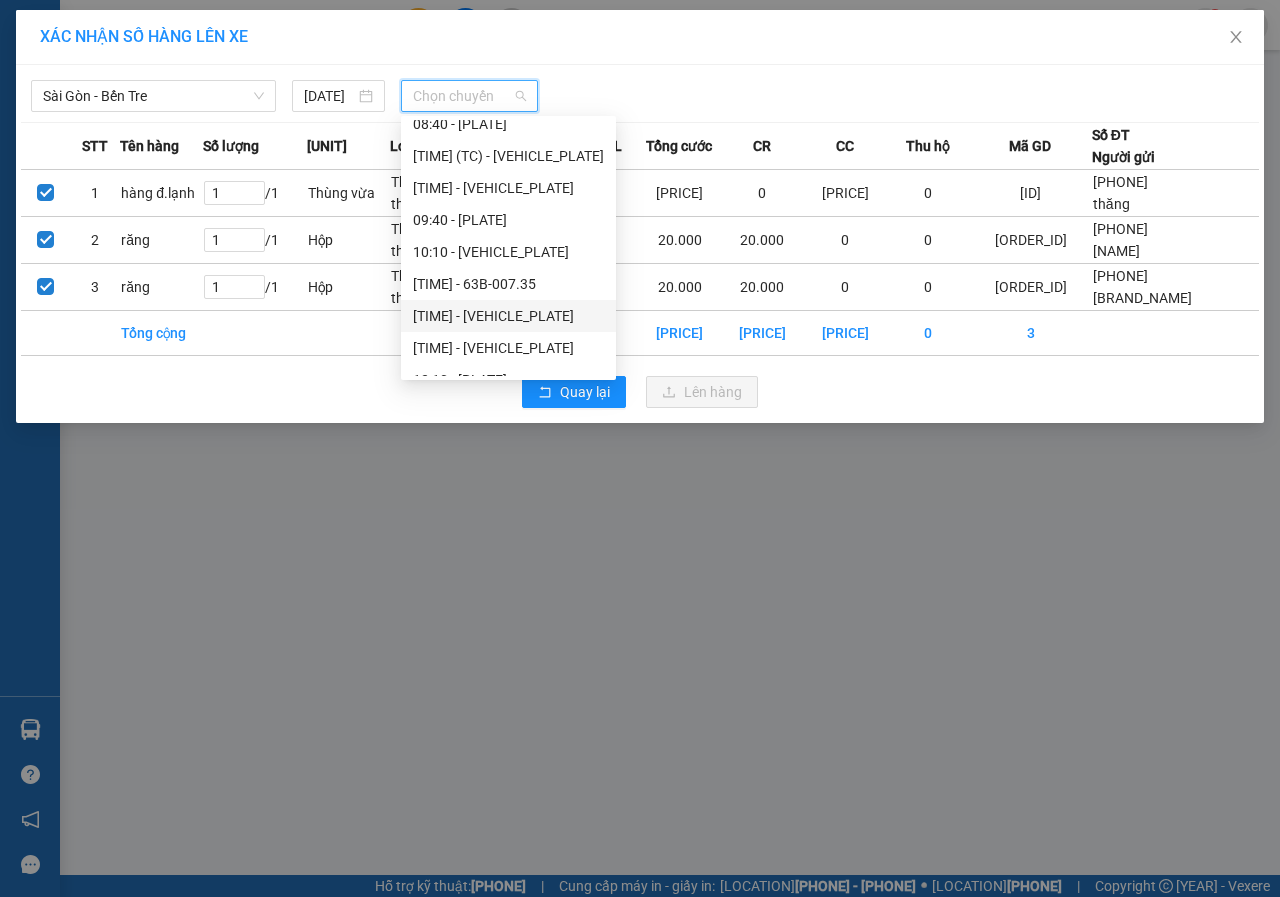 click on "[TIME]     - [PLATE]" at bounding box center (508, 316) 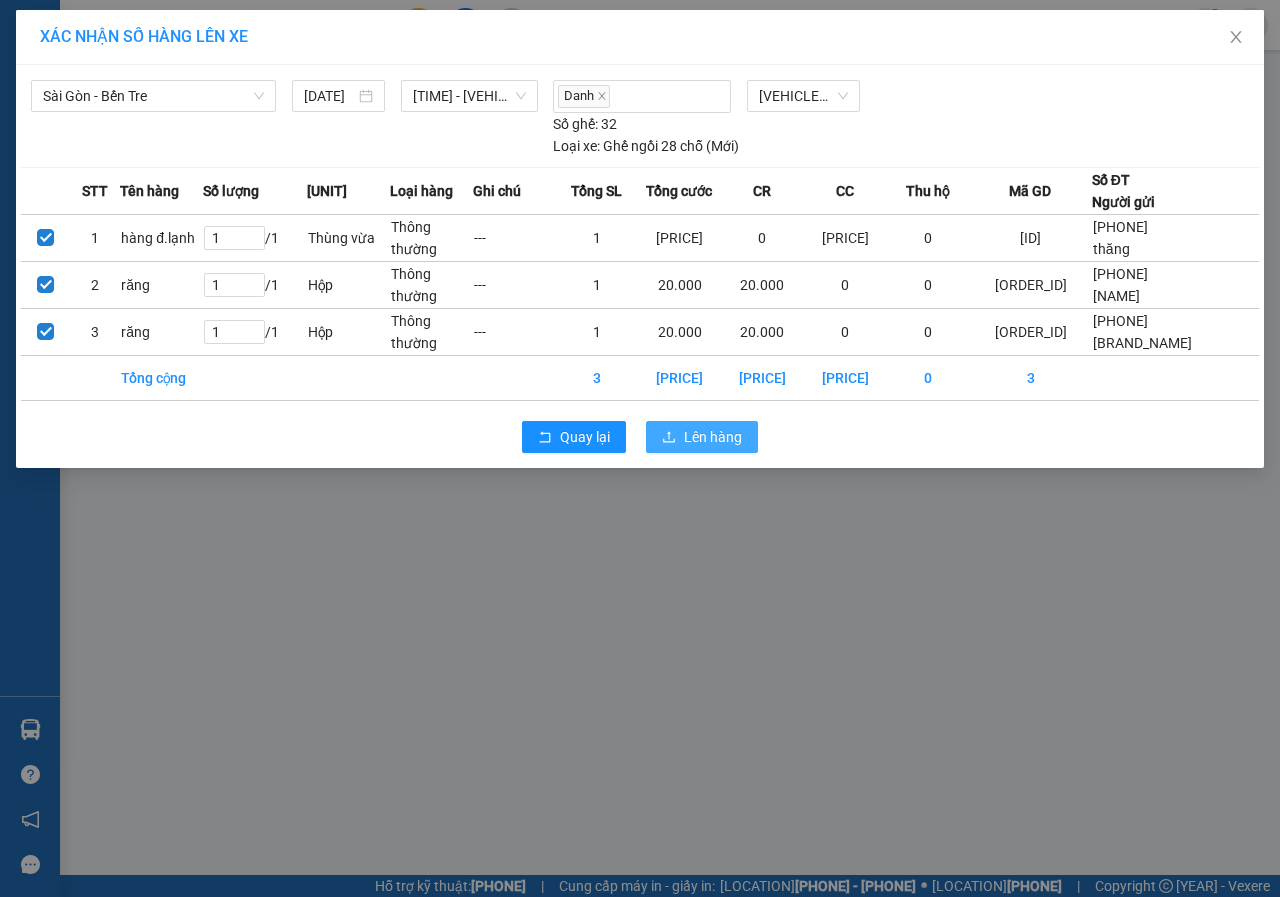 click on "Lên hàng" at bounding box center [585, 437] 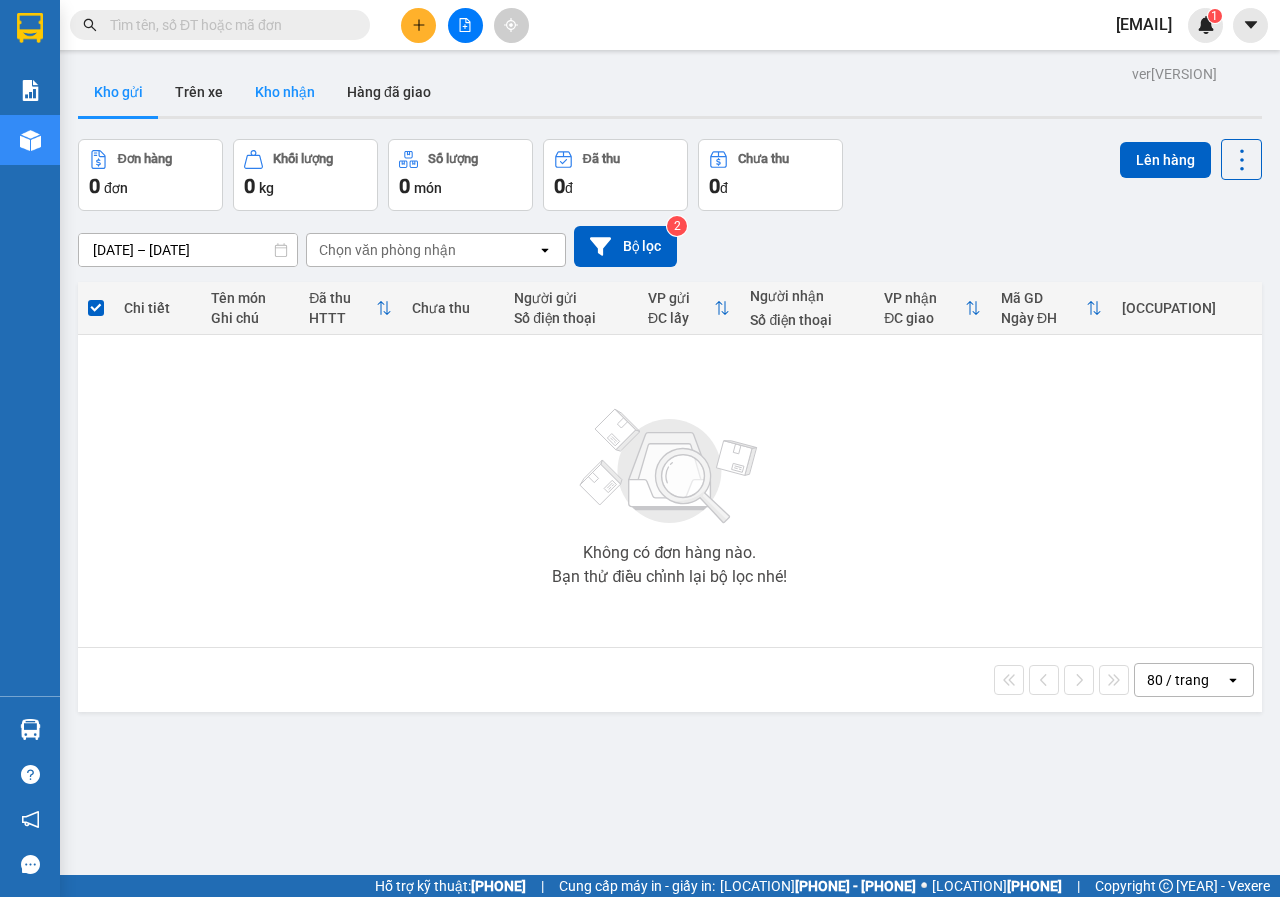click on "Kho nhận" at bounding box center [285, 92] 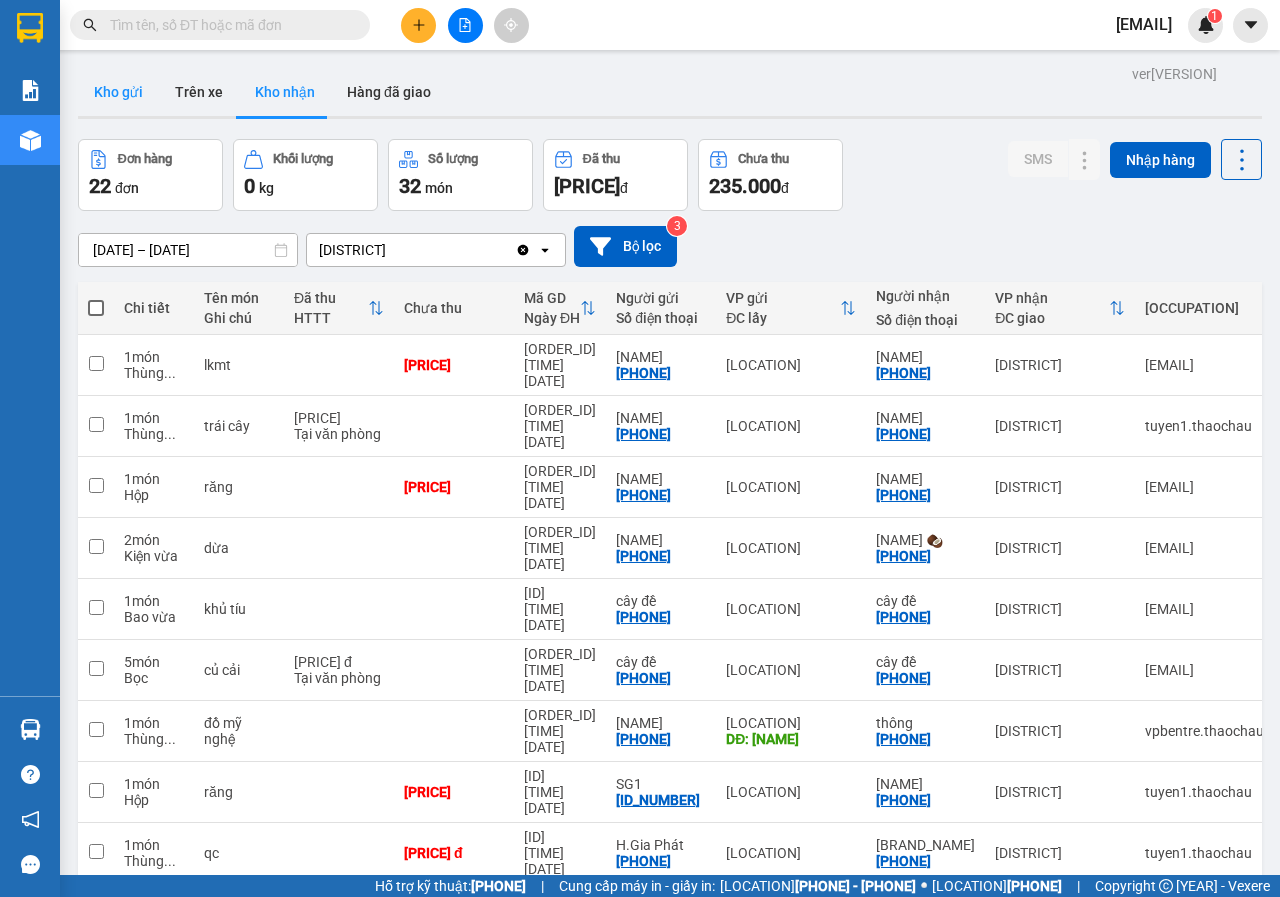 click on "Kho gửi" at bounding box center (118, 92) 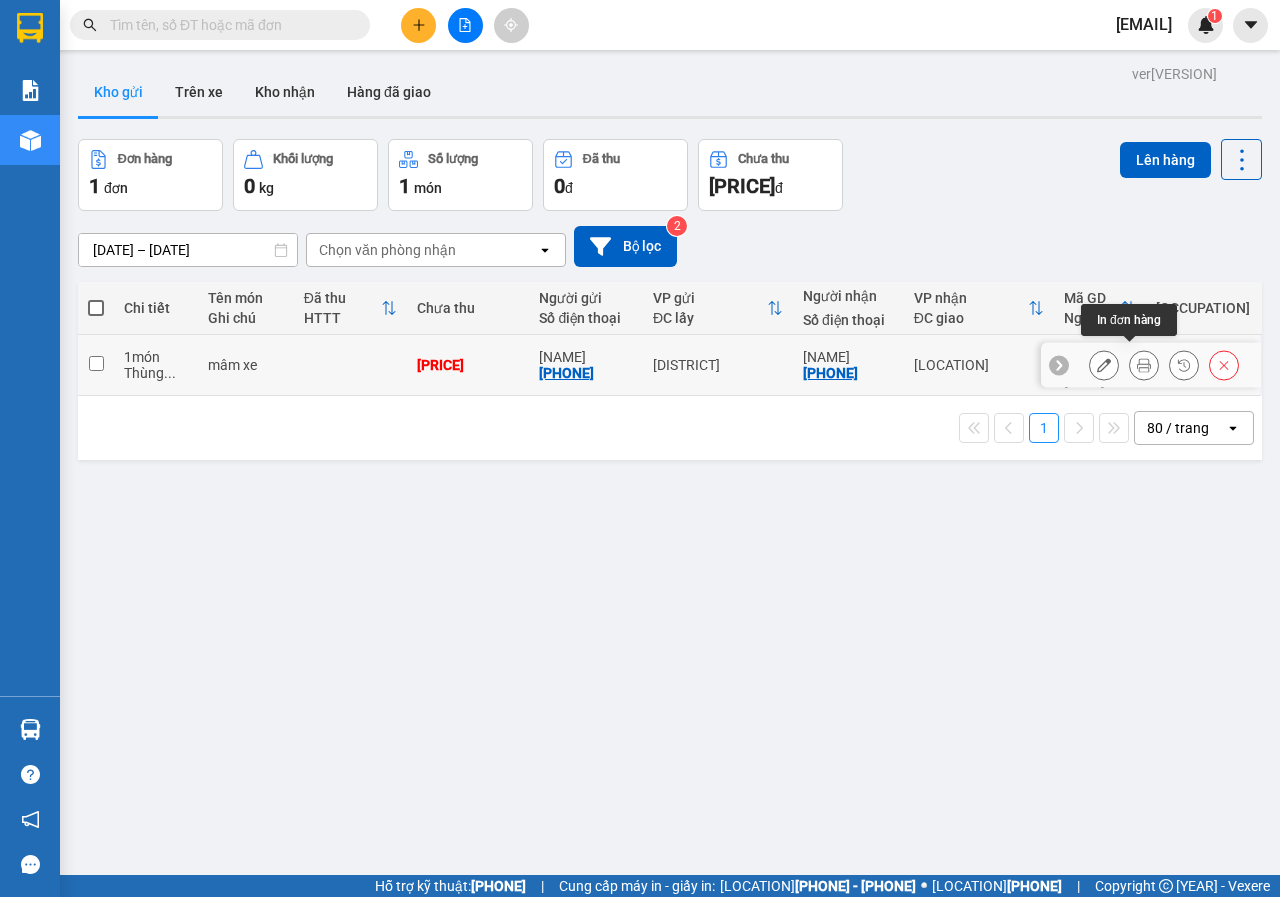 click at bounding box center (1144, 365) 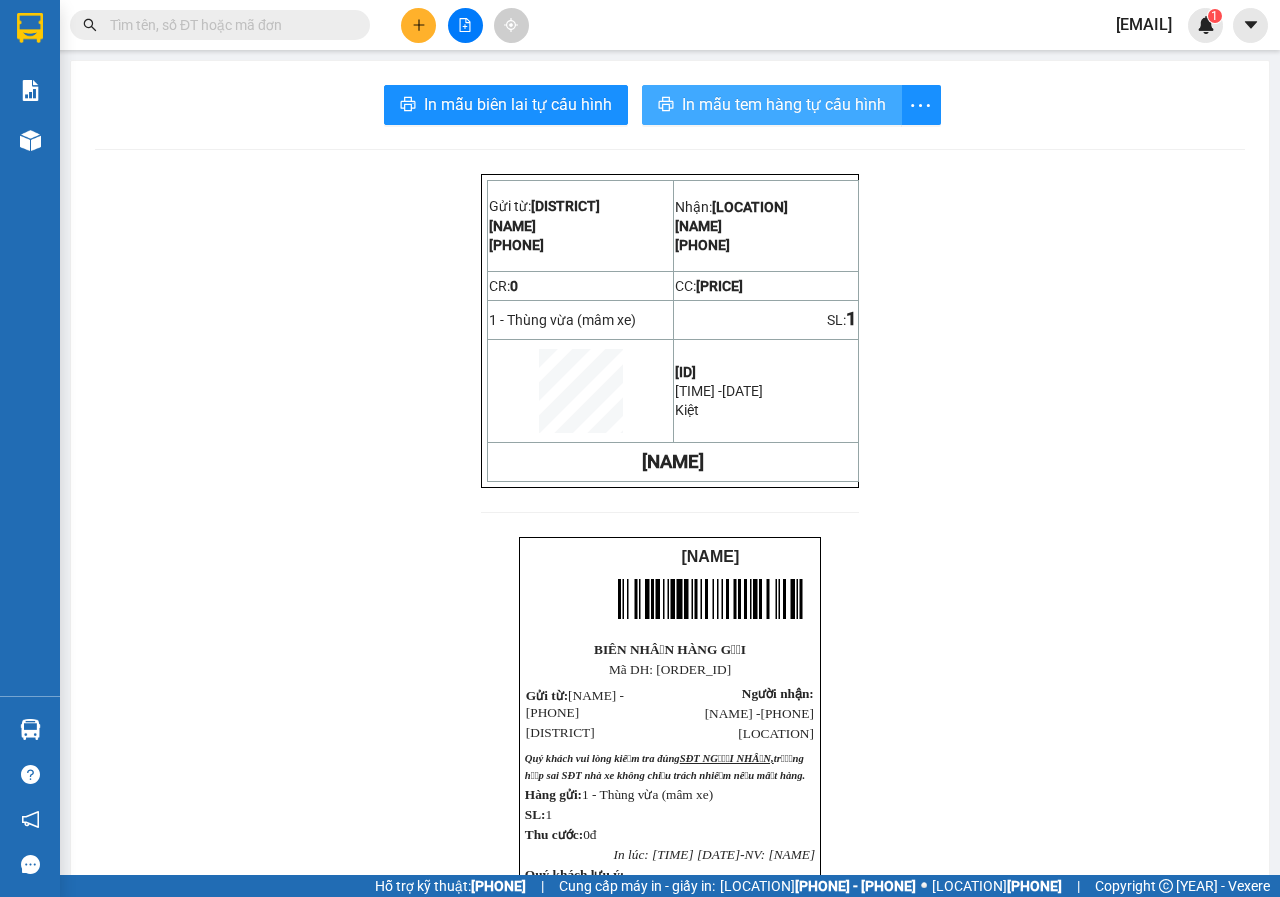 click on "In mẫu tem hàng tự cấu hình" at bounding box center [784, 104] 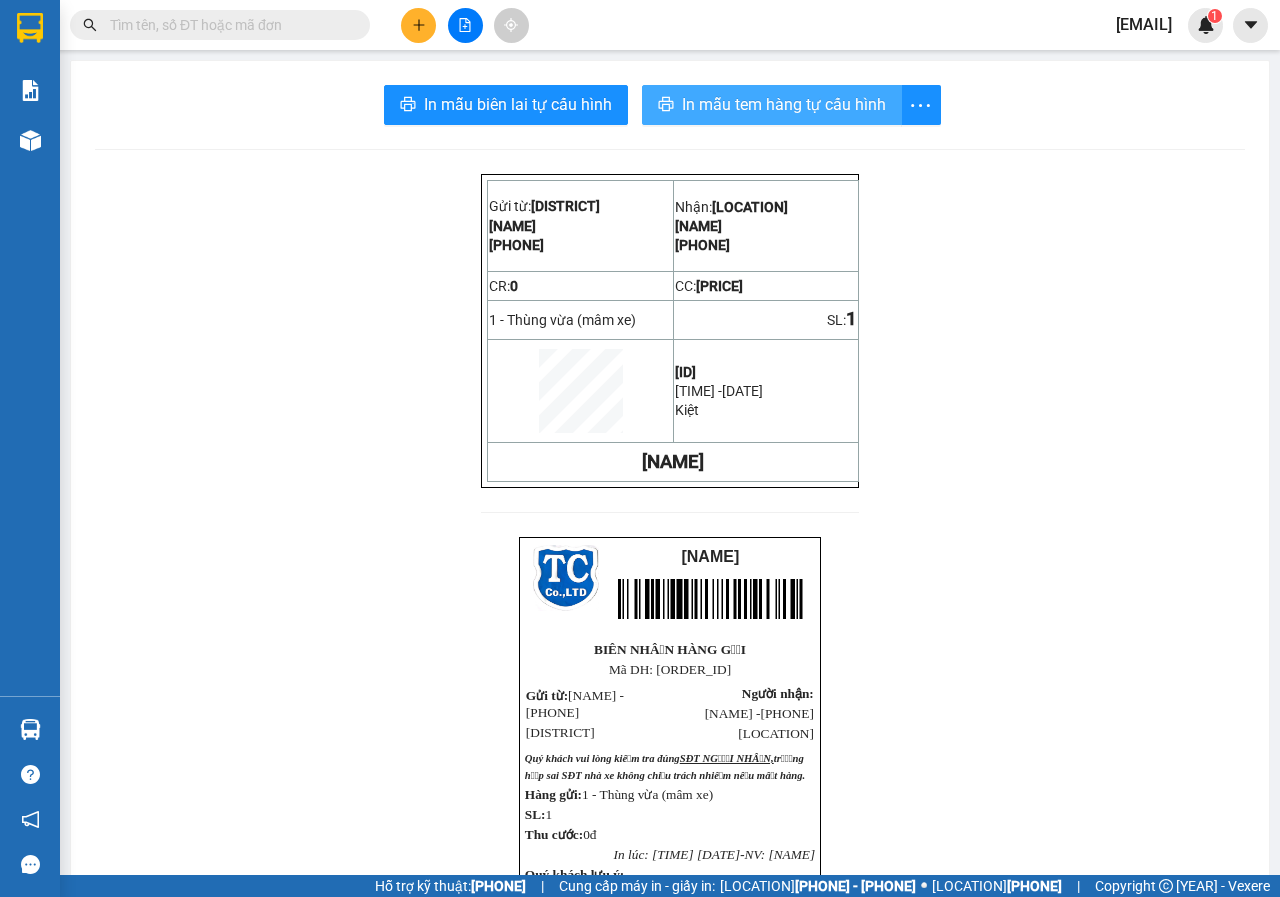 scroll, scrollTop: 0, scrollLeft: 0, axis: both 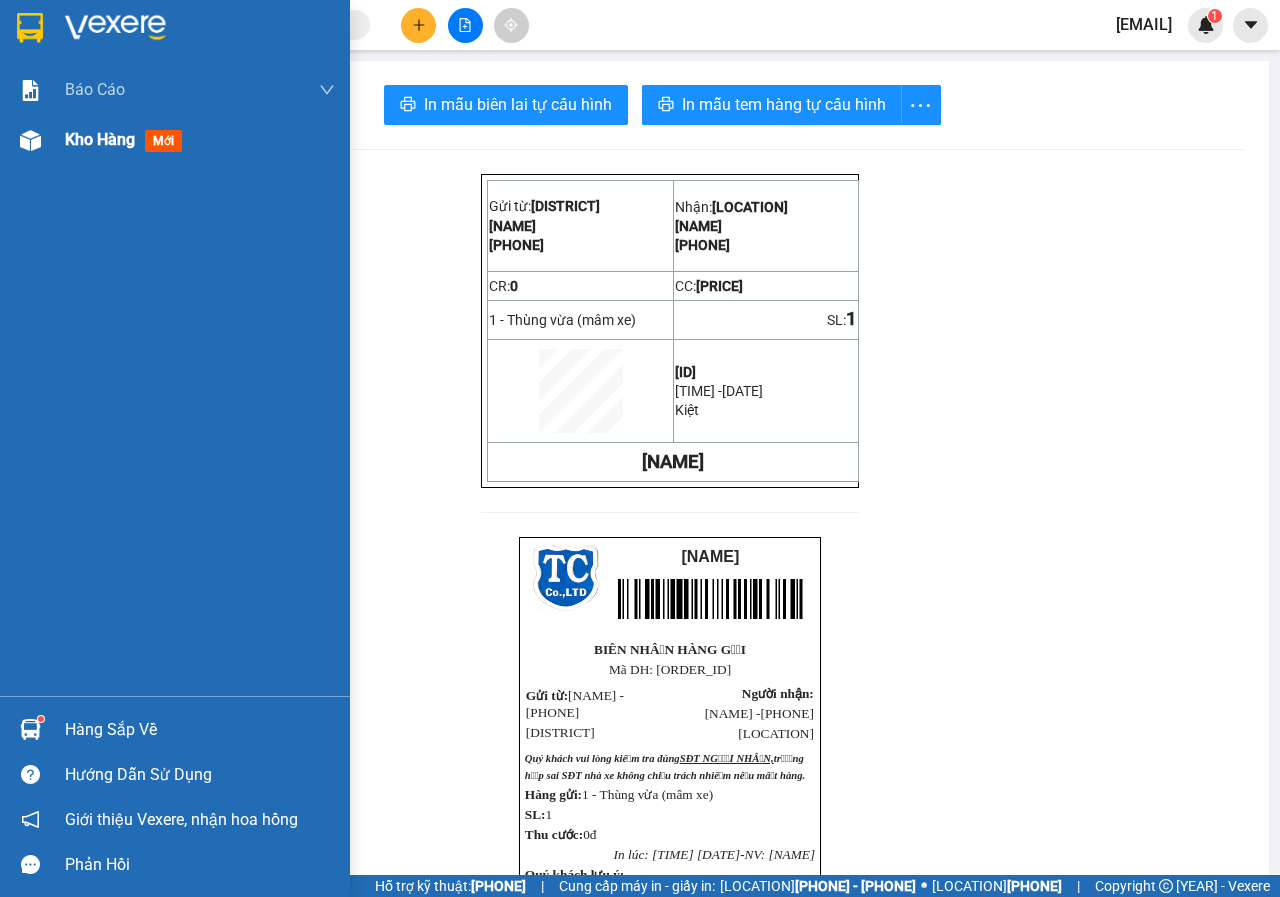 click on "Kho hàng" at bounding box center [100, 139] 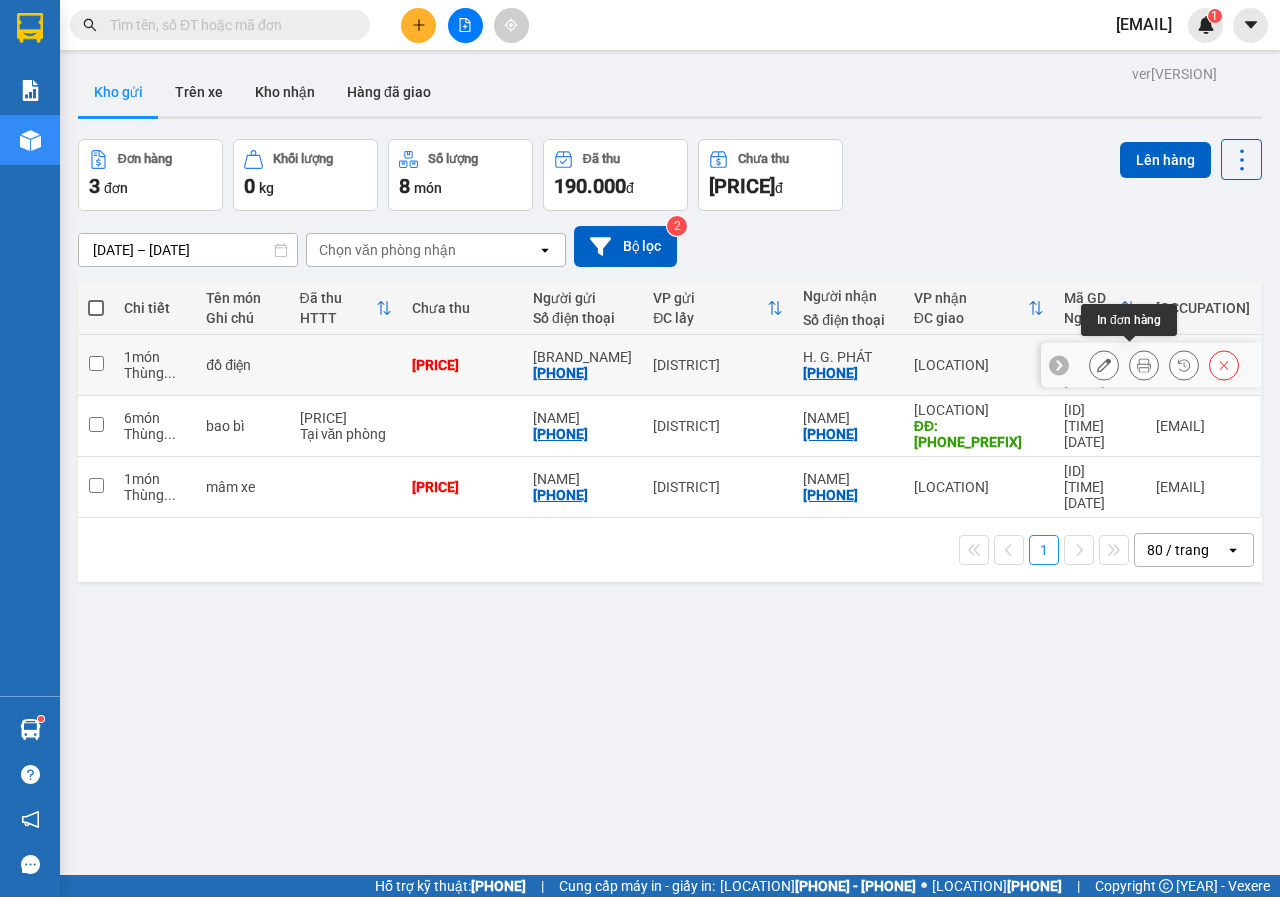 click at bounding box center [1144, 365] 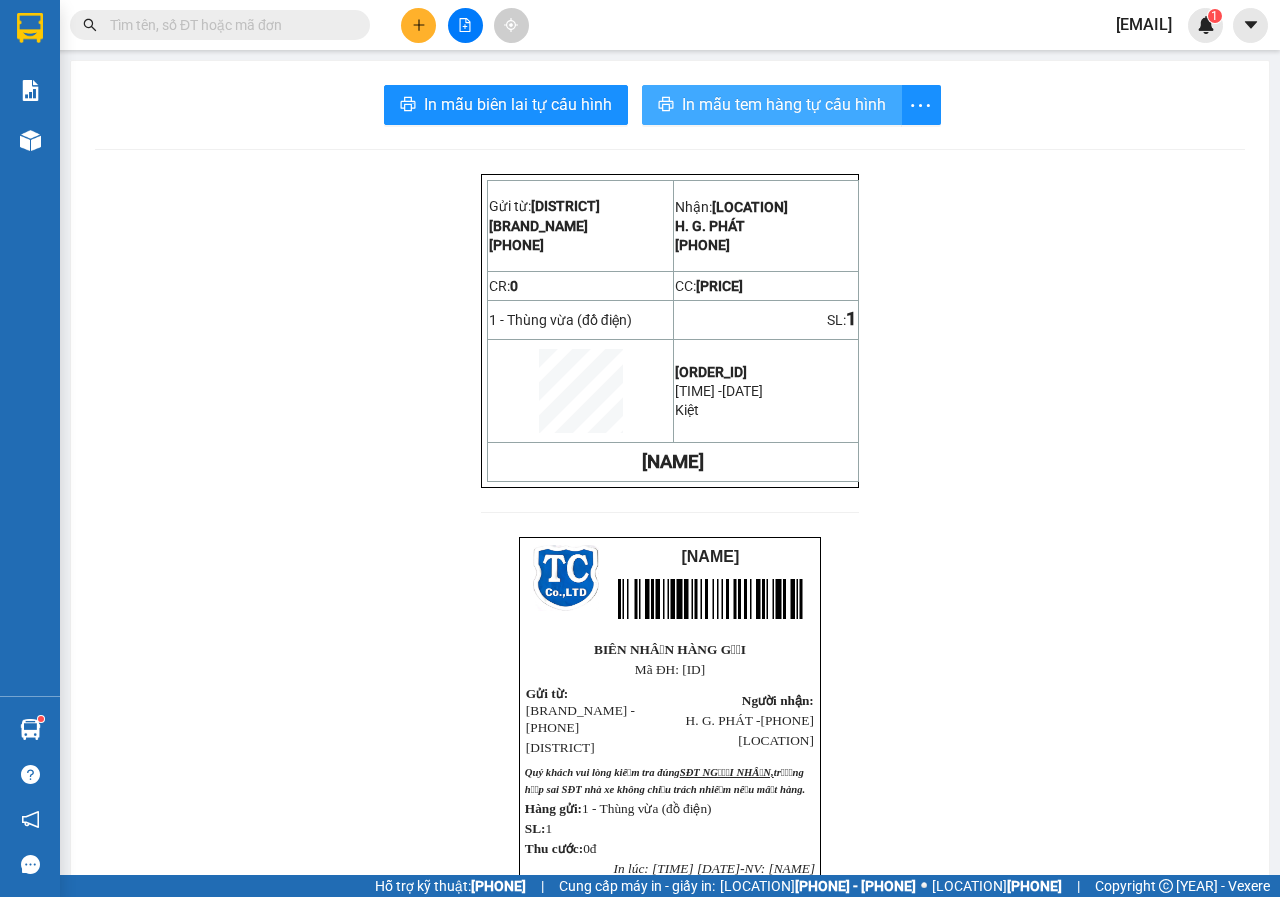 click on "In mẫu tem hàng tự cấu hình" at bounding box center [784, 104] 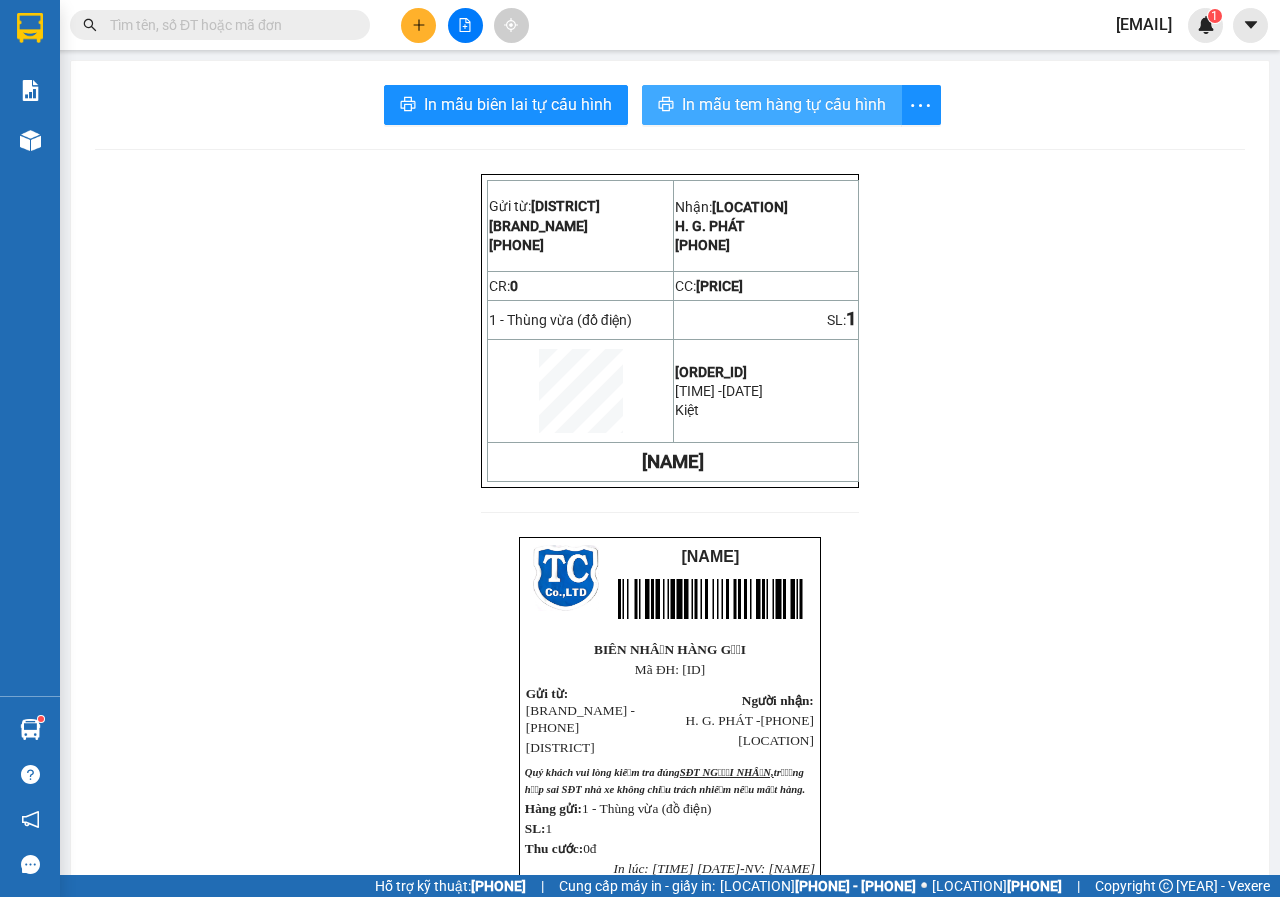 scroll, scrollTop: 0, scrollLeft: 0, axis: both 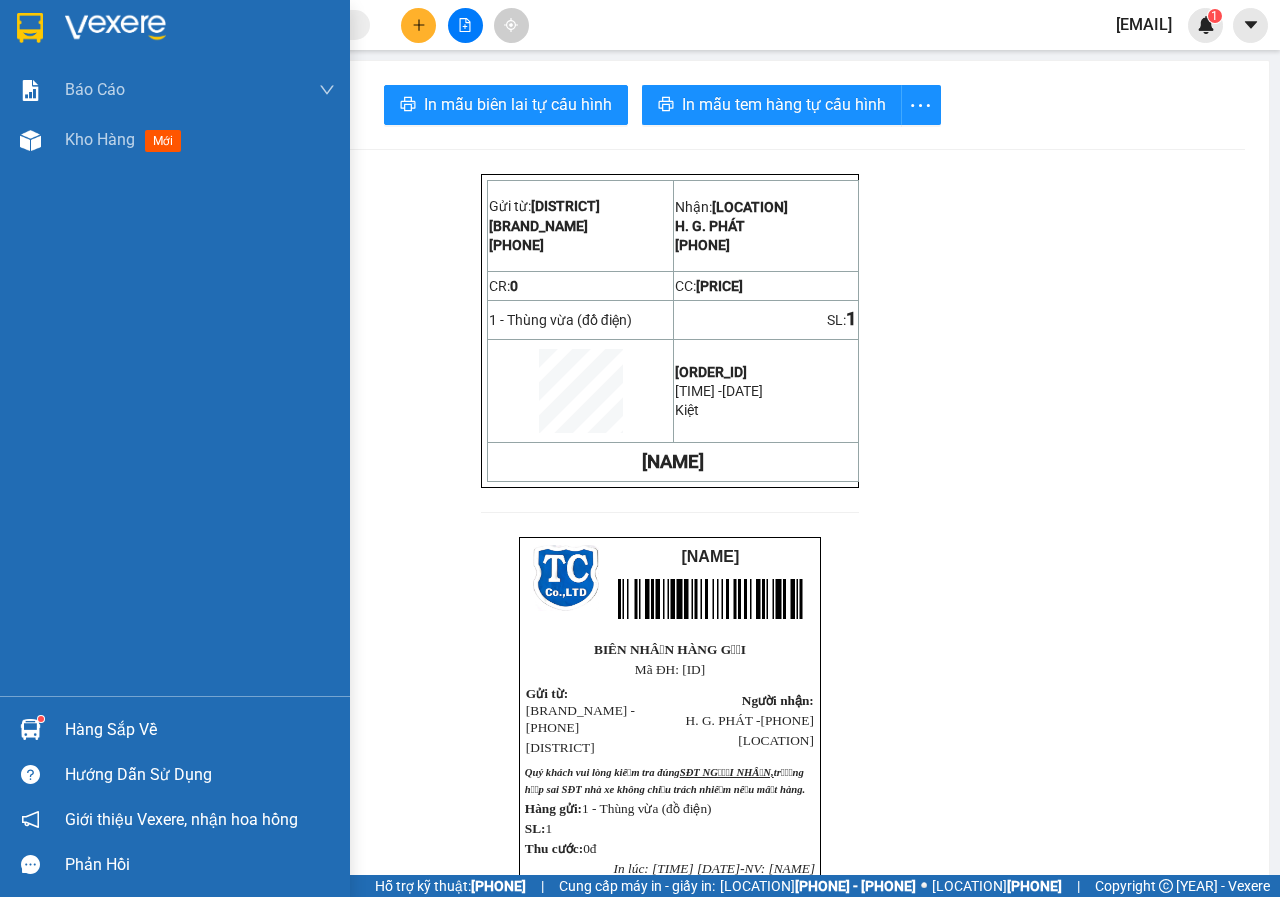 click on "Hàng sắp về" at bounding box center [175, 729] 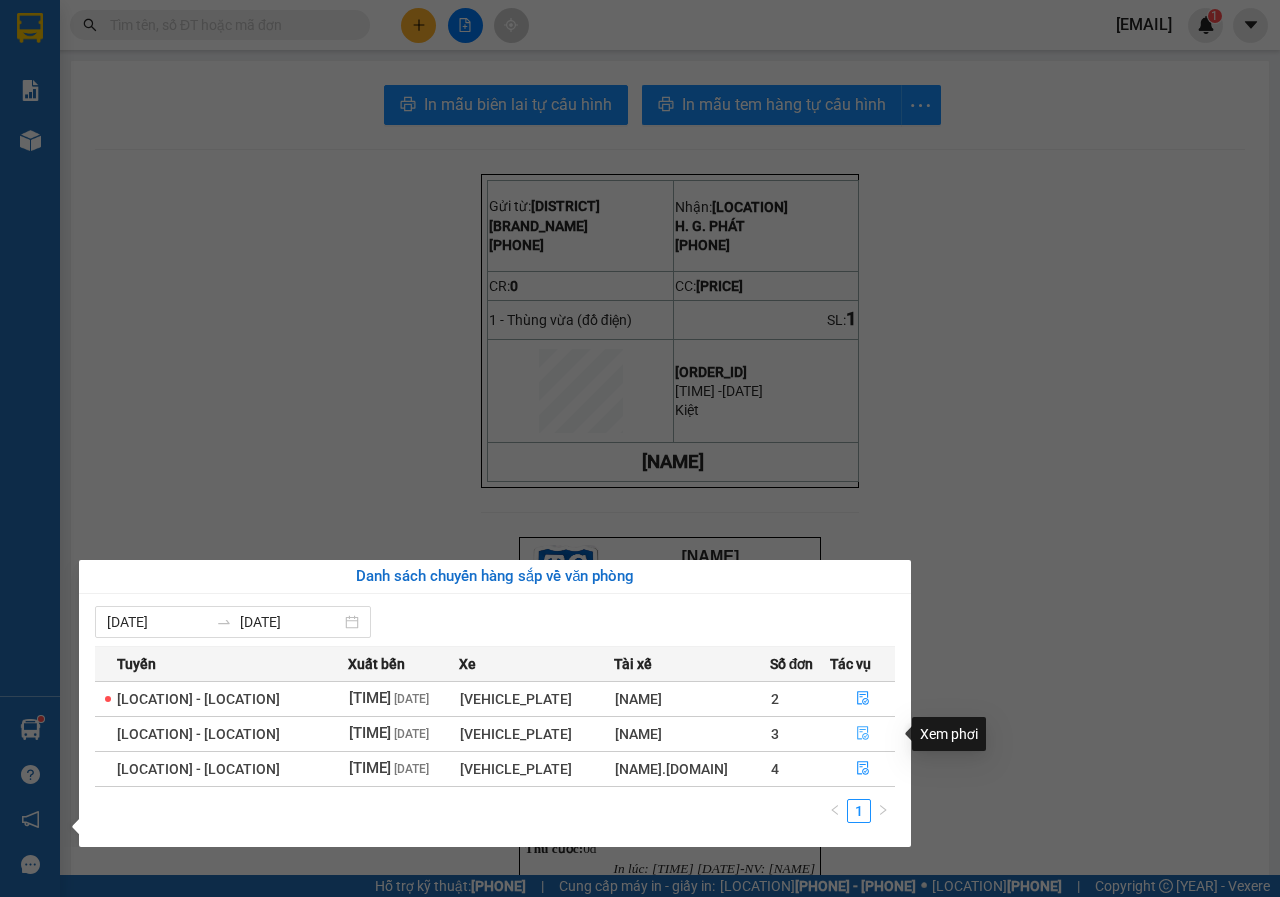 click at bounding box center [863, 734] 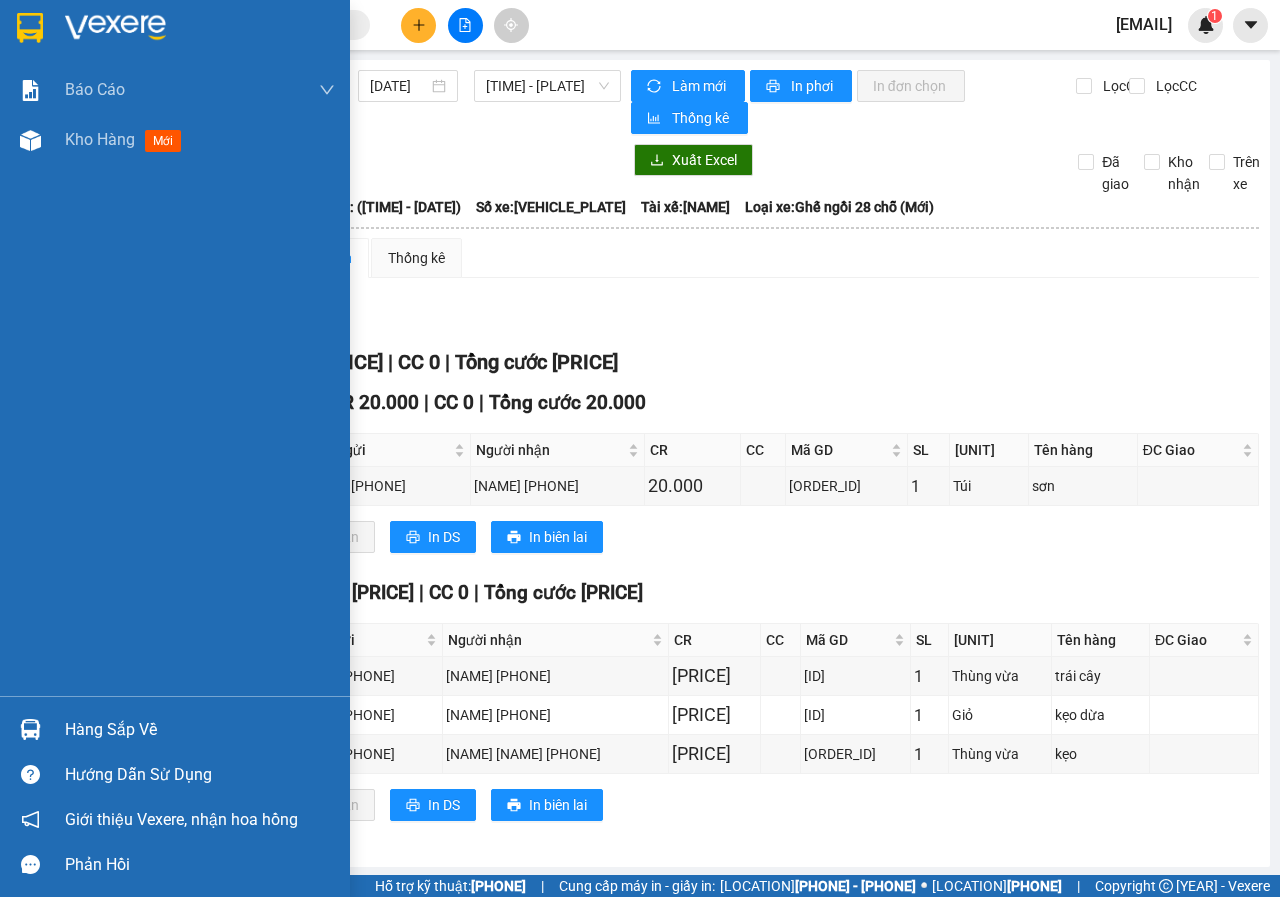 click on "Hàng sắp về" at bounding box center (200, 730) 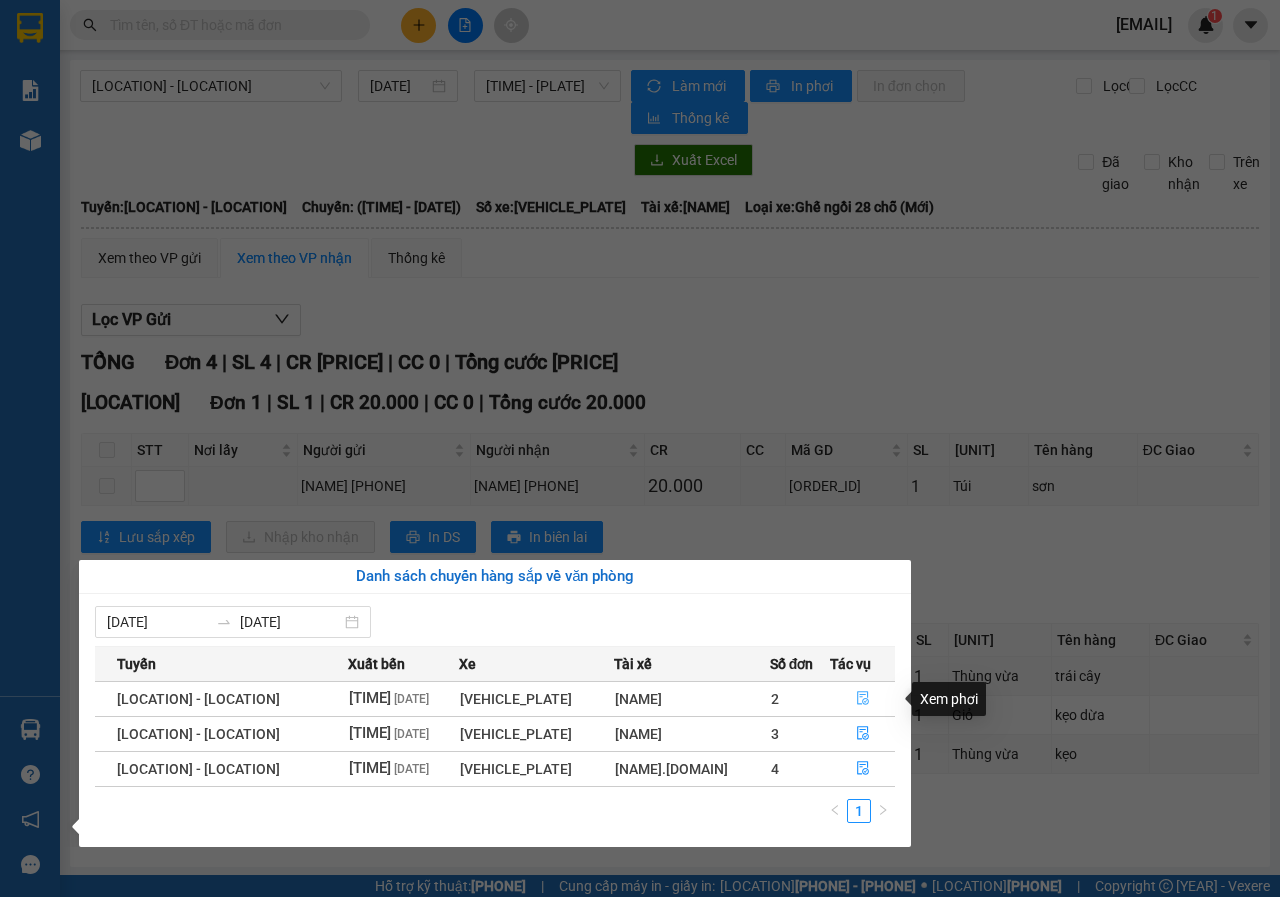 click at bounding box center (862, 699) 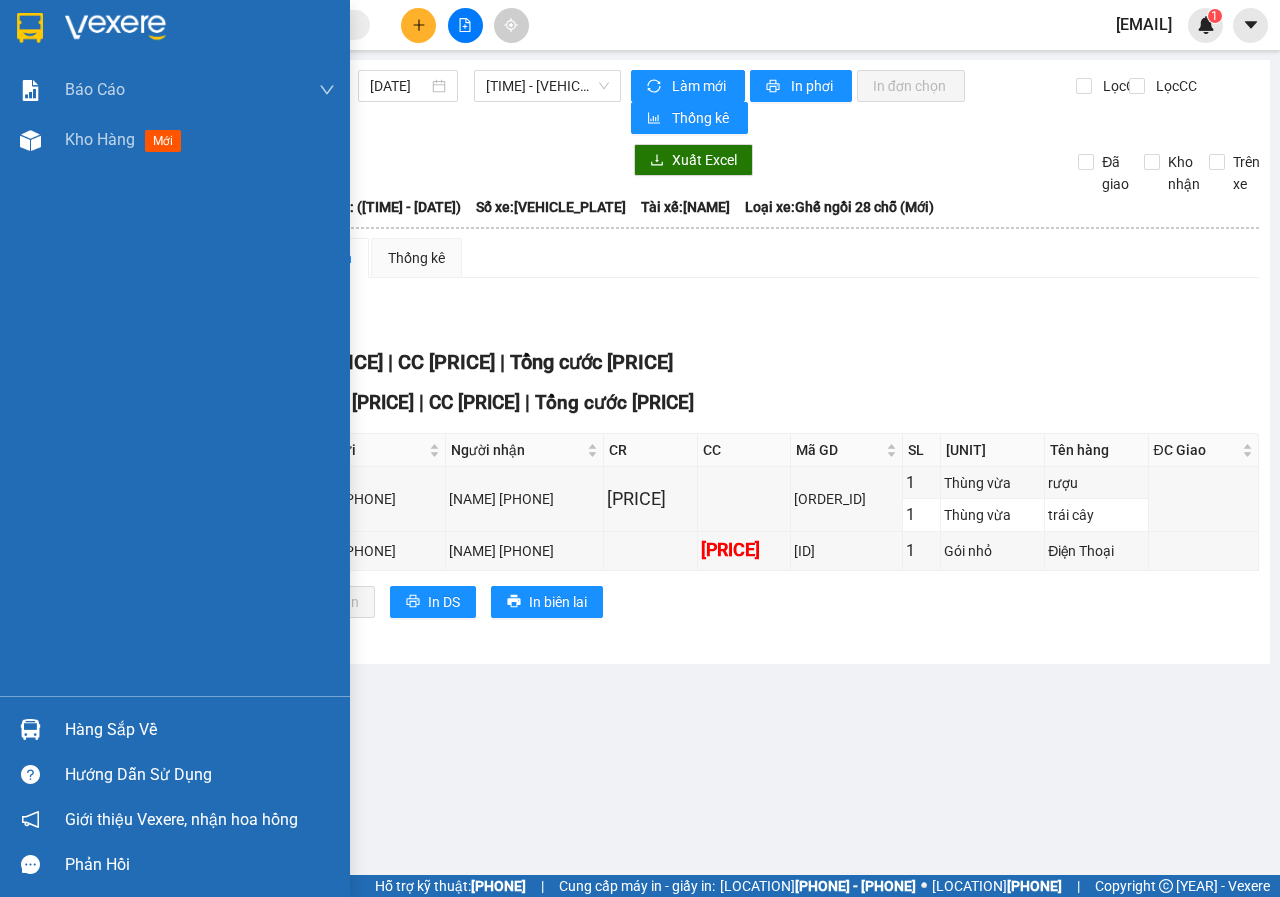 click on "Hàng sắp về" at bounding box center (200, 730) 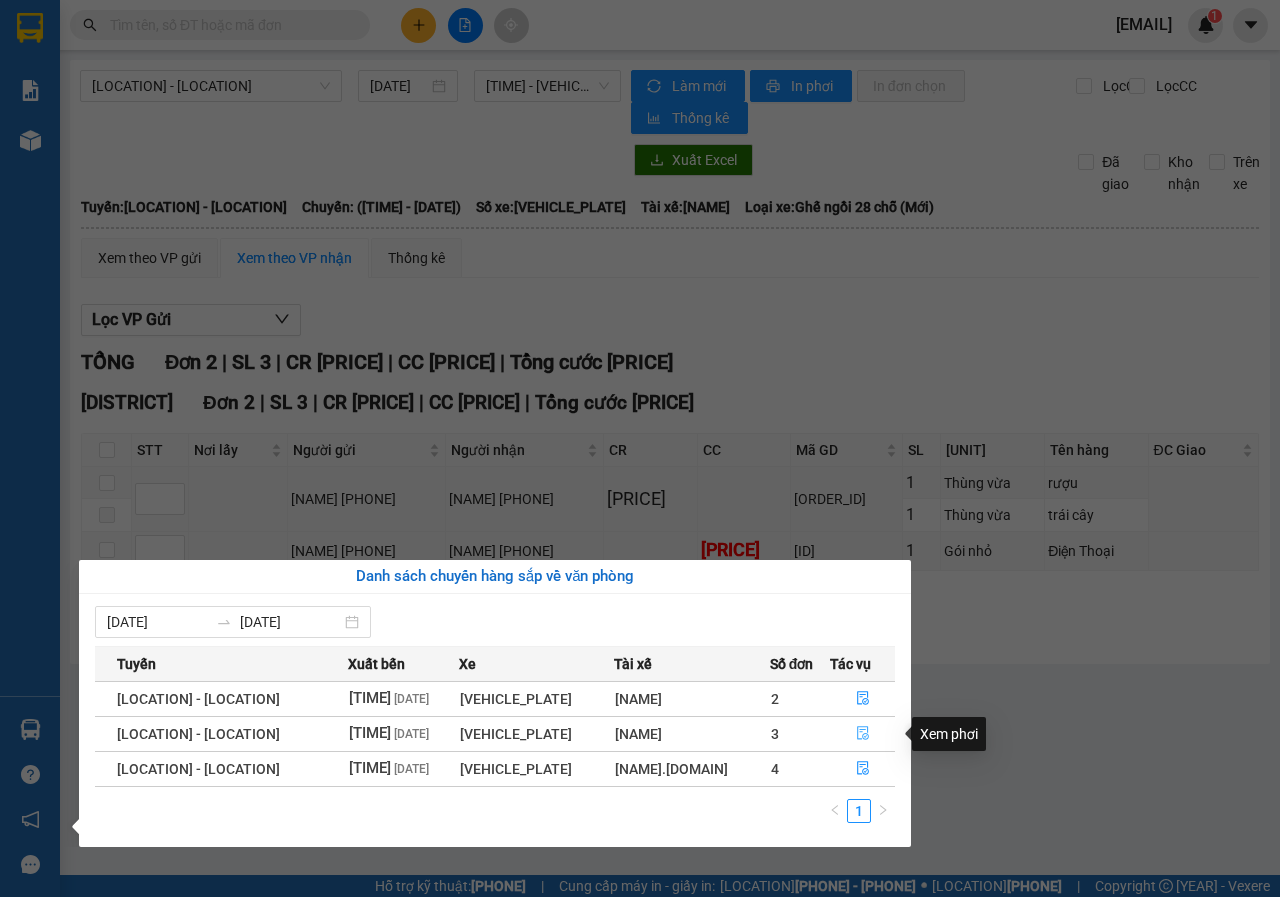 click at bounding box center [862, 734] 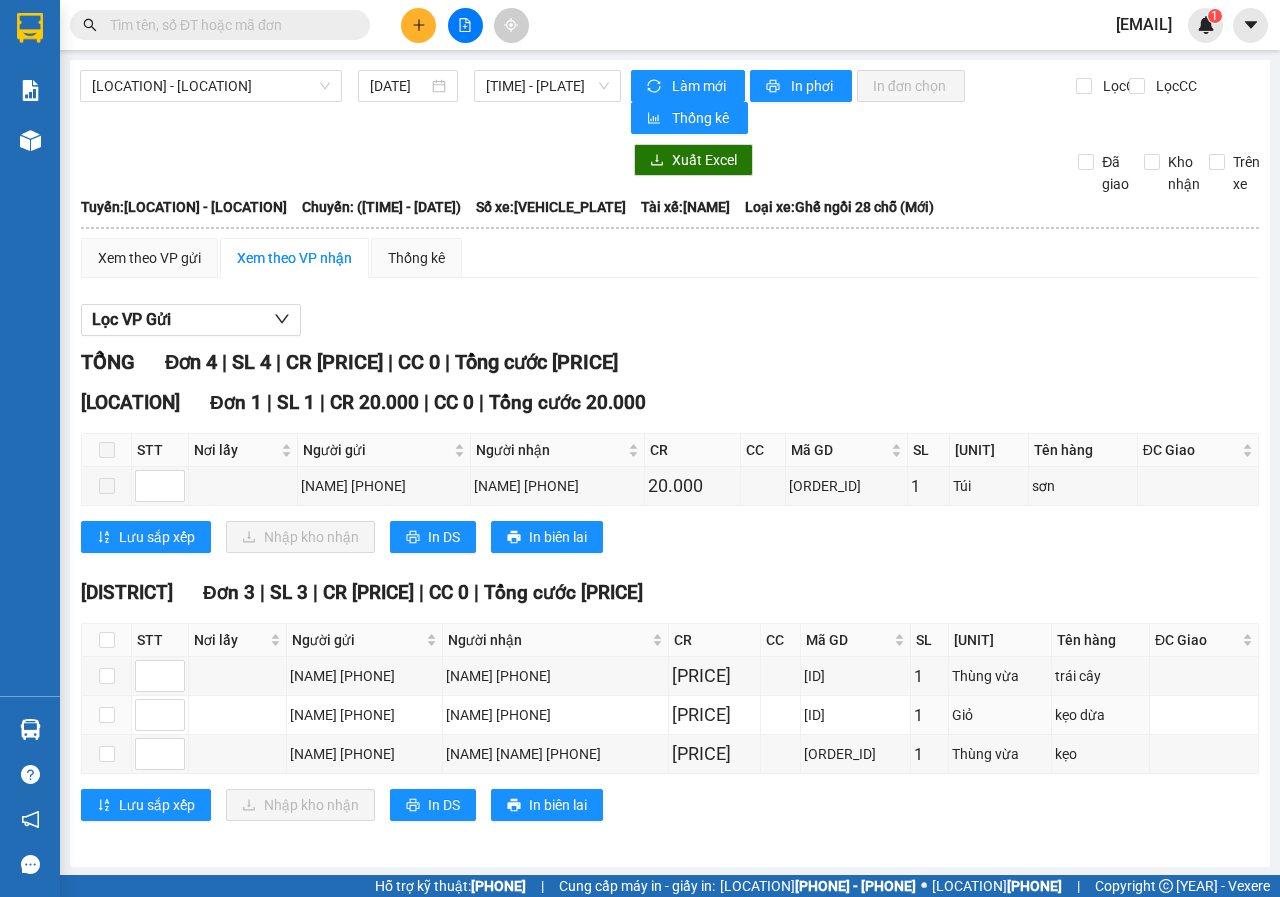 scroll, scrollTop: 2, scrollLeft: 0, axis: vertical 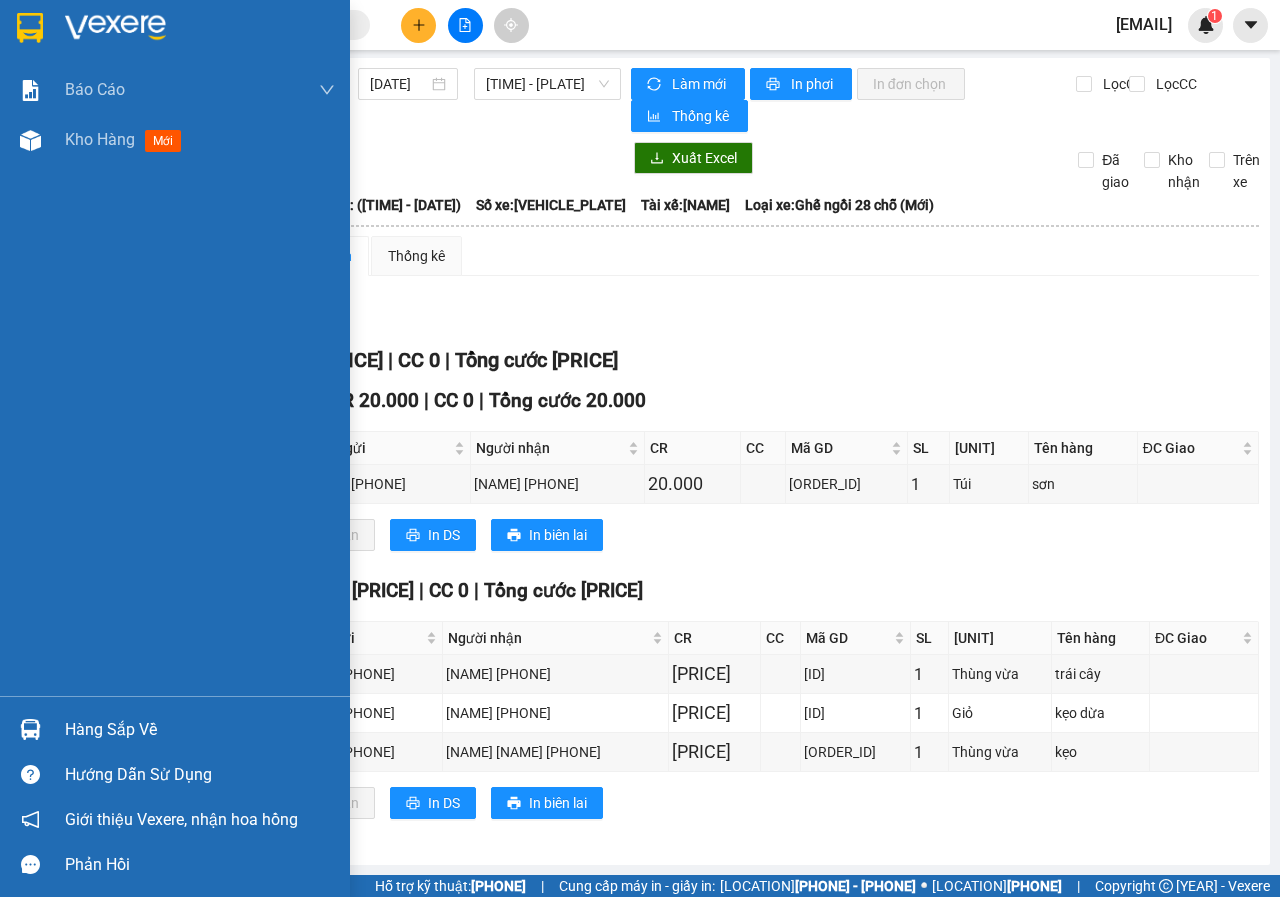 click on "Hàng sắp về" at bounding box center [200, 730] 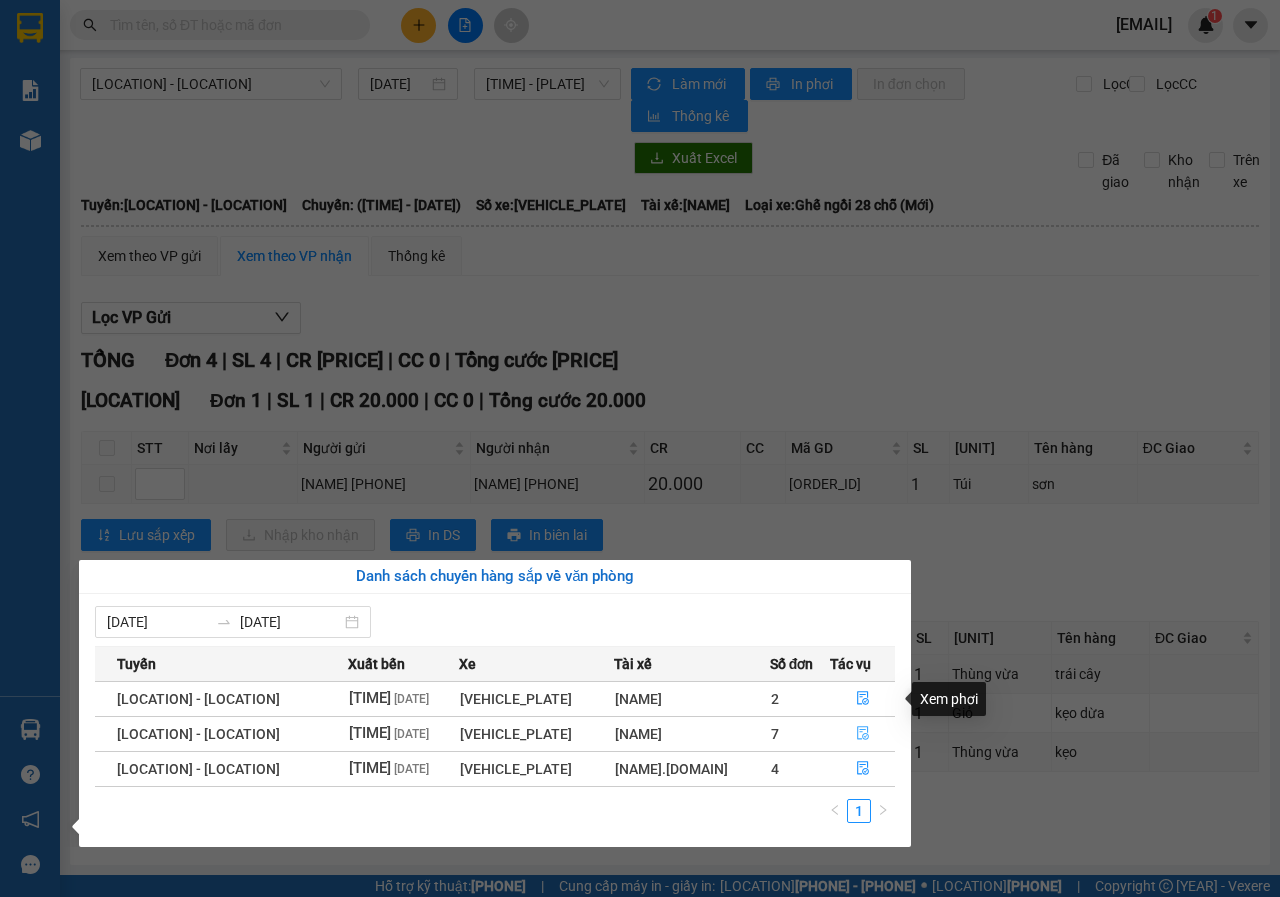 click at bounding box center (862, 734) 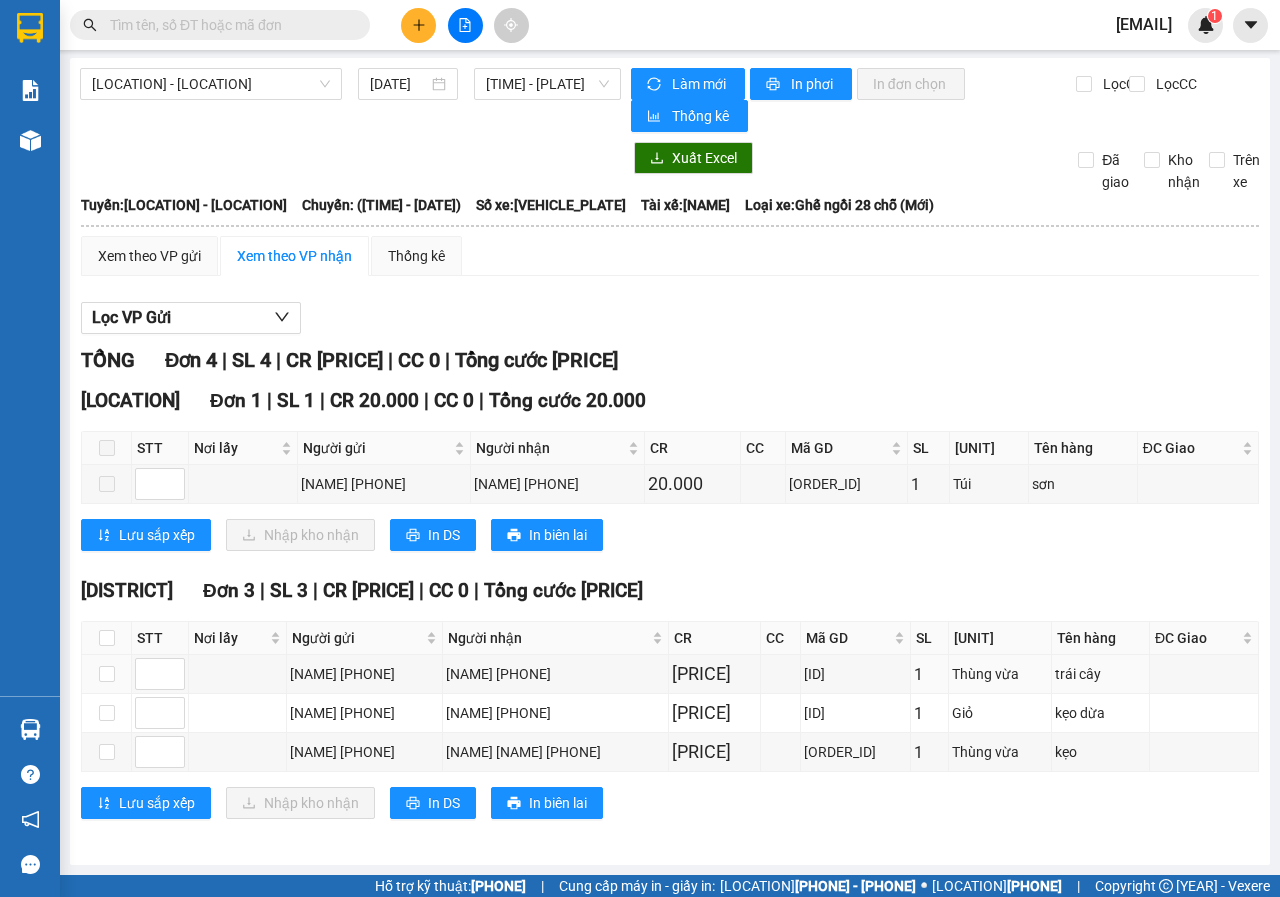 scroll, scrollTop: 0, scrollLeft: 0, axis: both 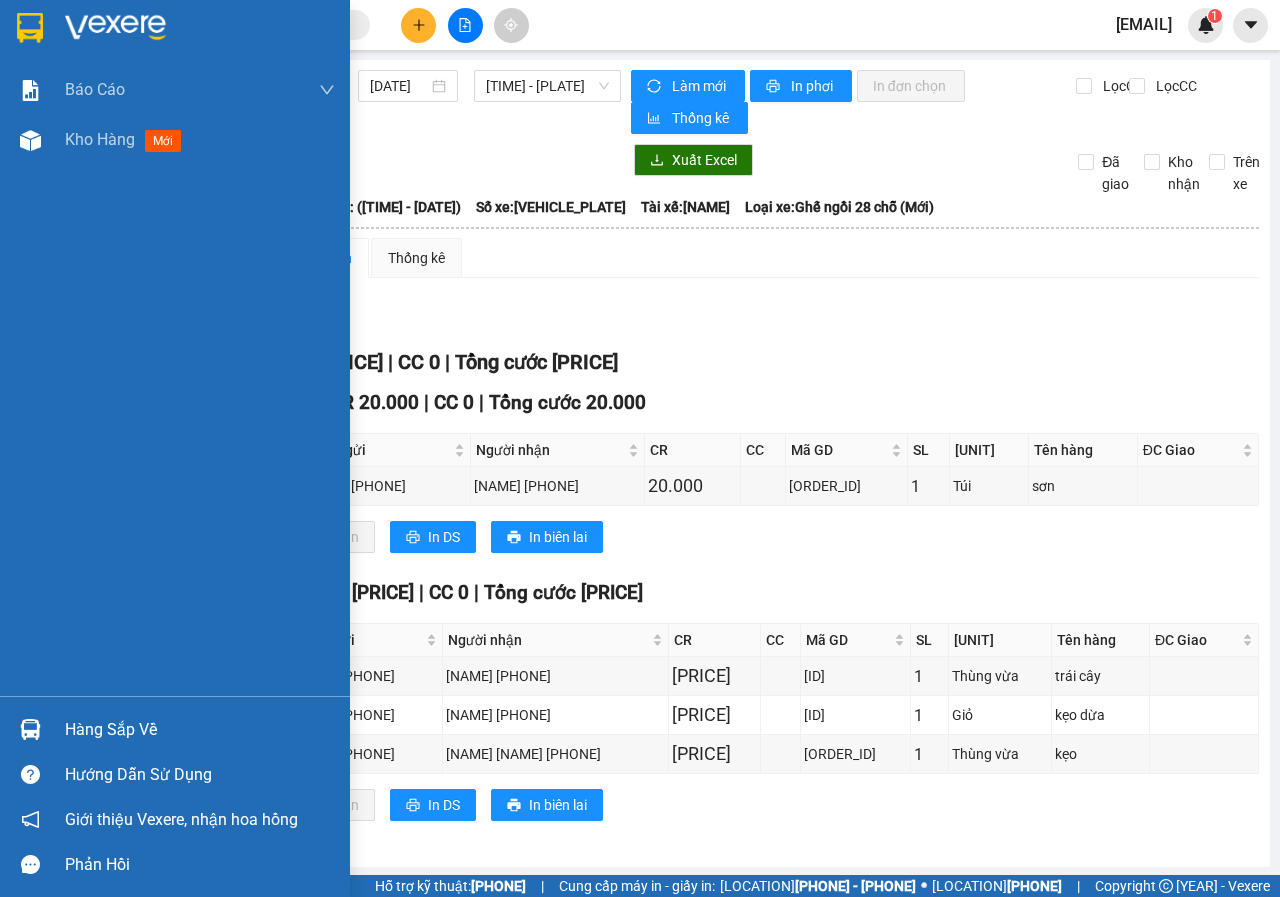 click on "Hàng sắp về Hướng dẫn sử dụng Giới thiệu Vexere, nhận hoa hồng Phản hồi" at bounding box center (175, 791) 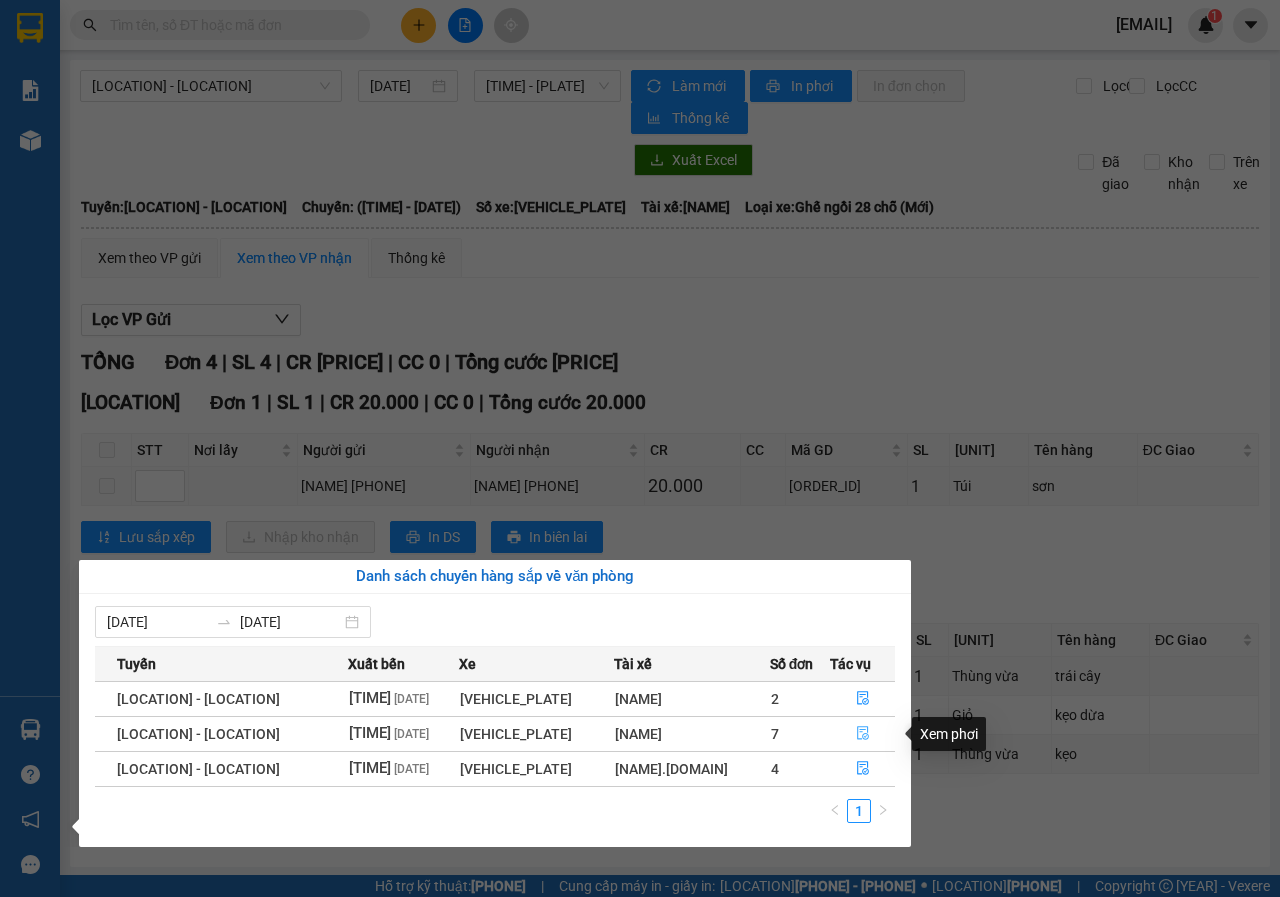 click at bounding box center [863, 733] 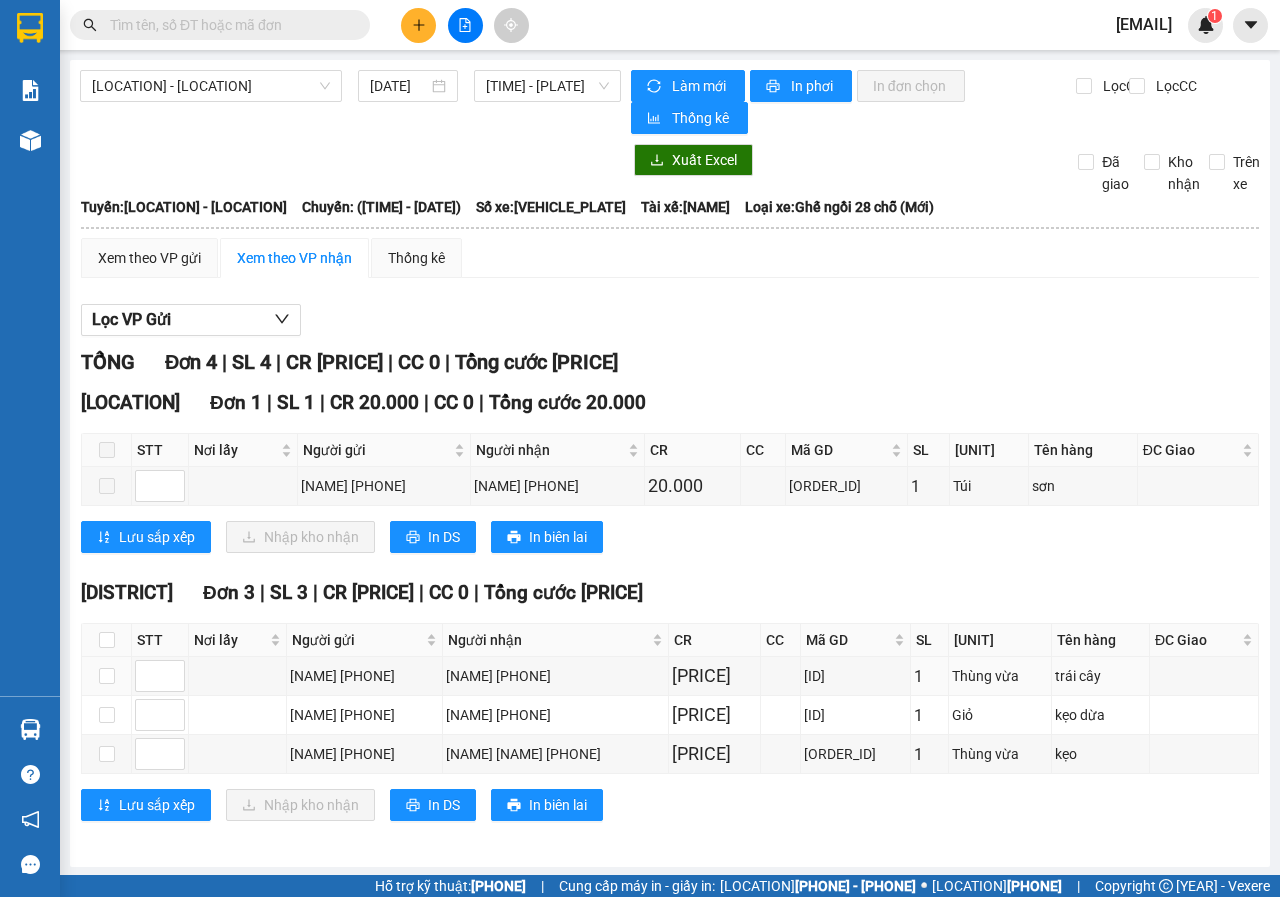 scroll, scrollTop: 2, scrollLeft: 0, axis: vertical 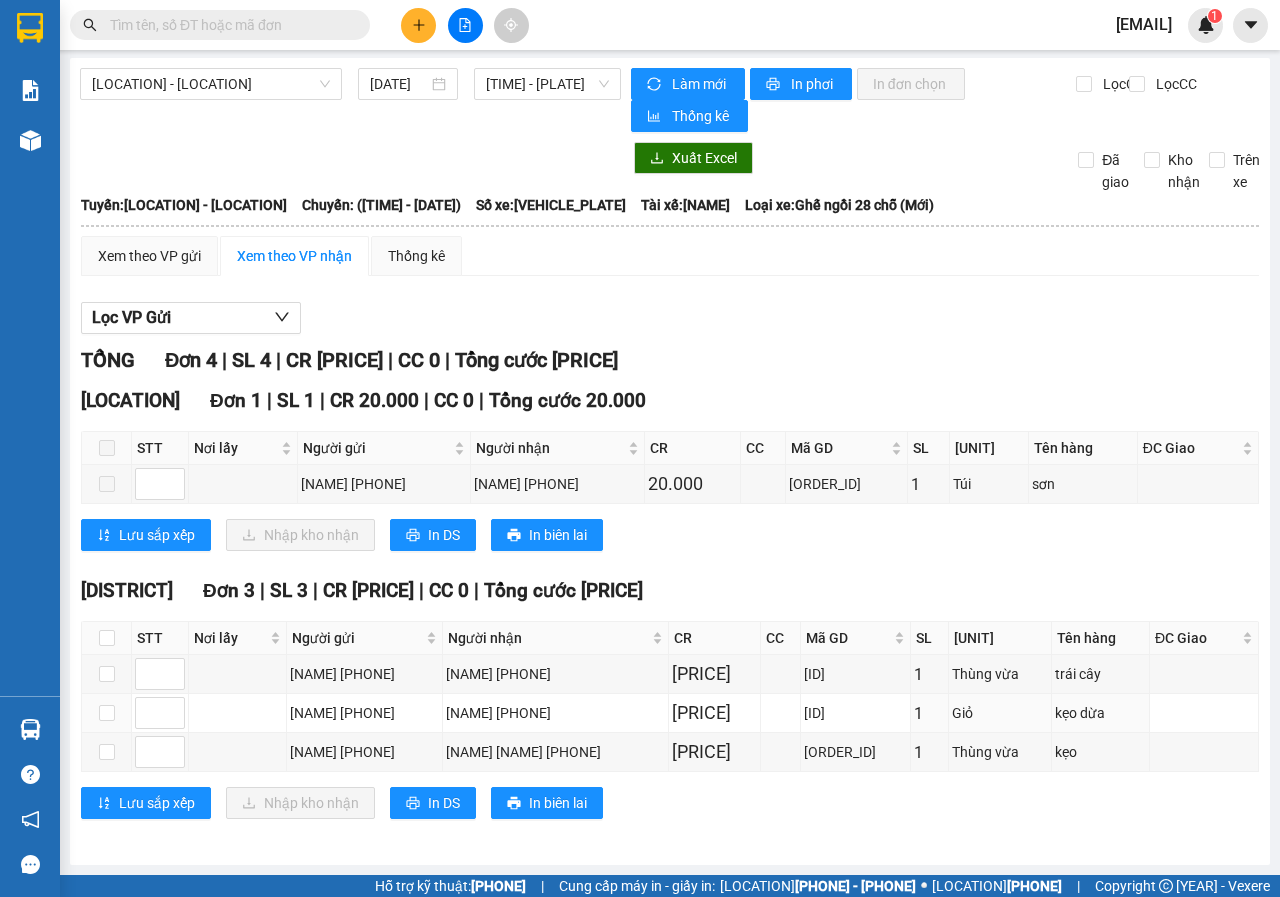 click at bounding box center (1198, 484) 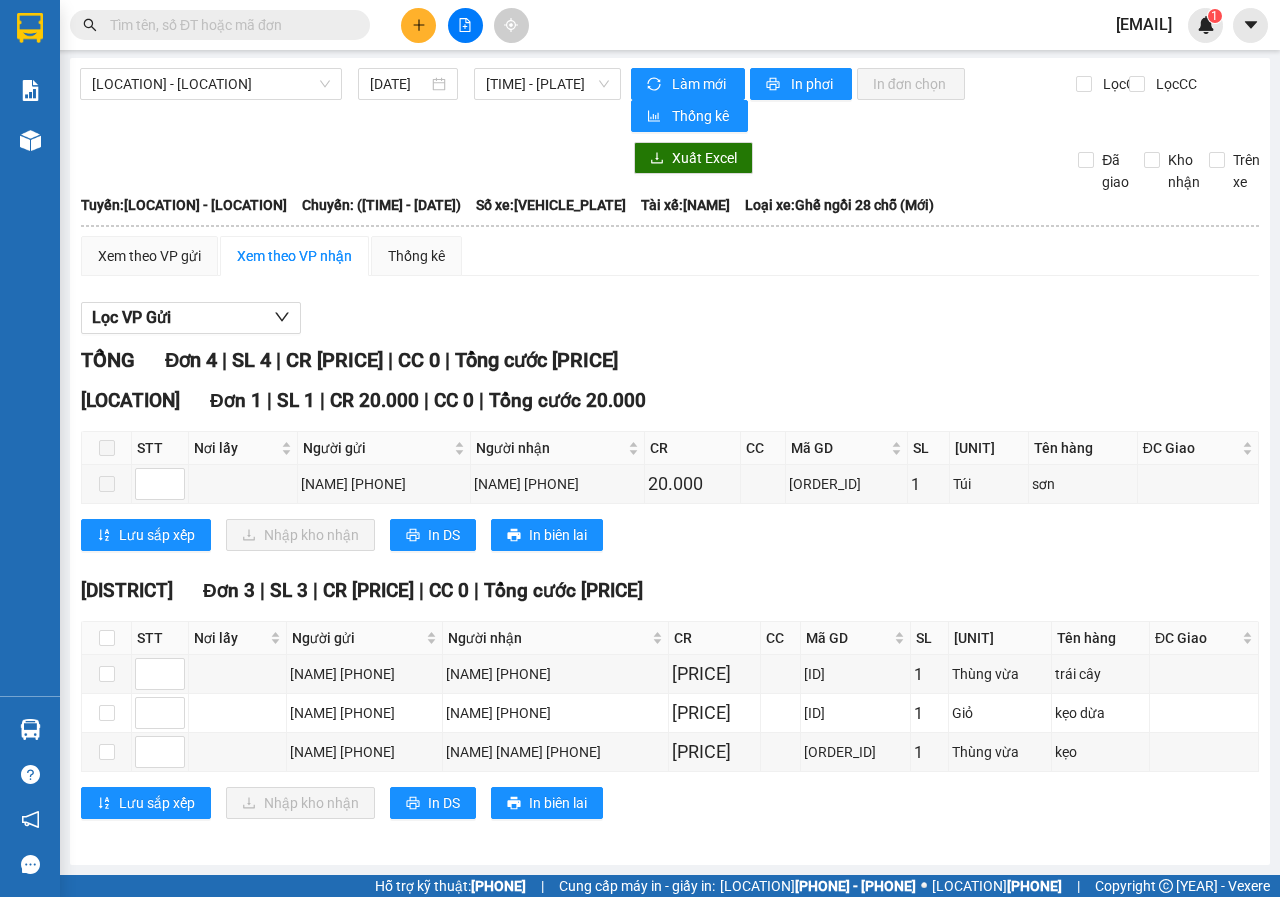 click on "Lưu sắp xếp Nhập kho nhận In DS In biên lai" at bounding box center [670, 535] 